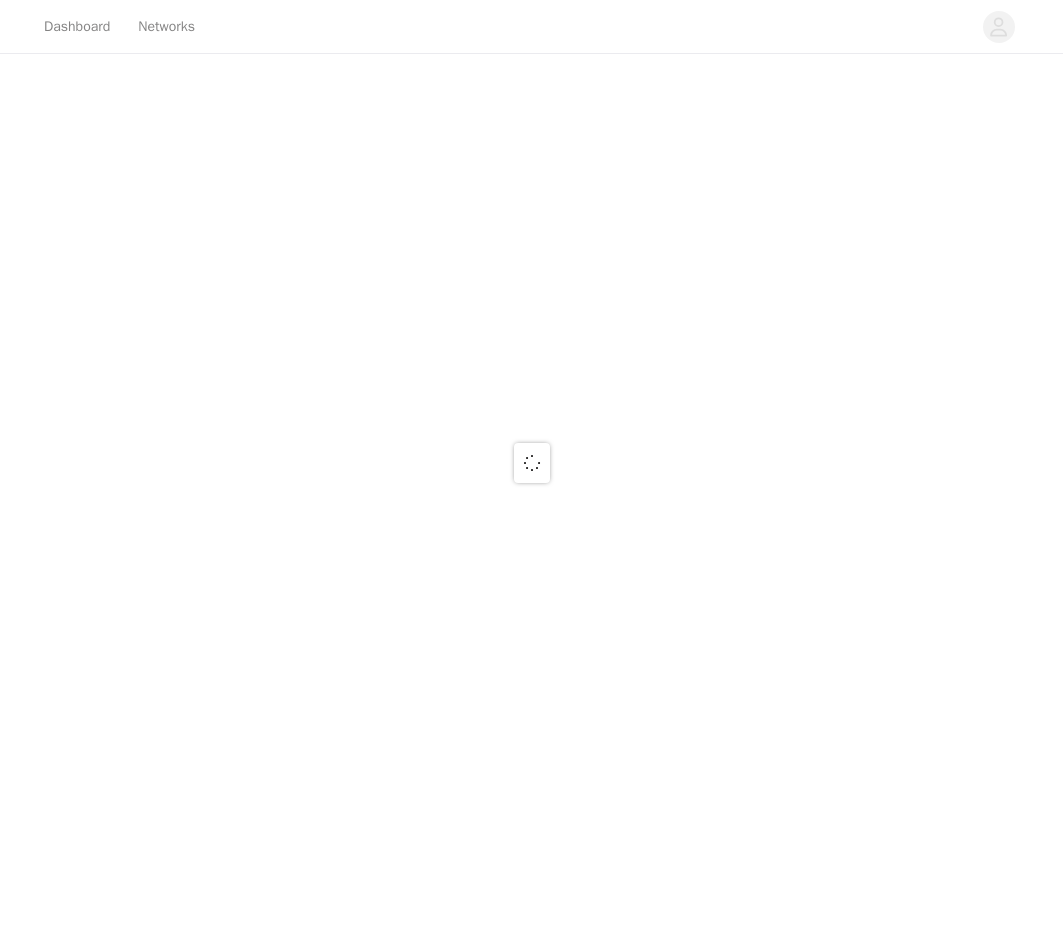 scroll, scrollTop: 0, scrollLeft: 0, axis: both 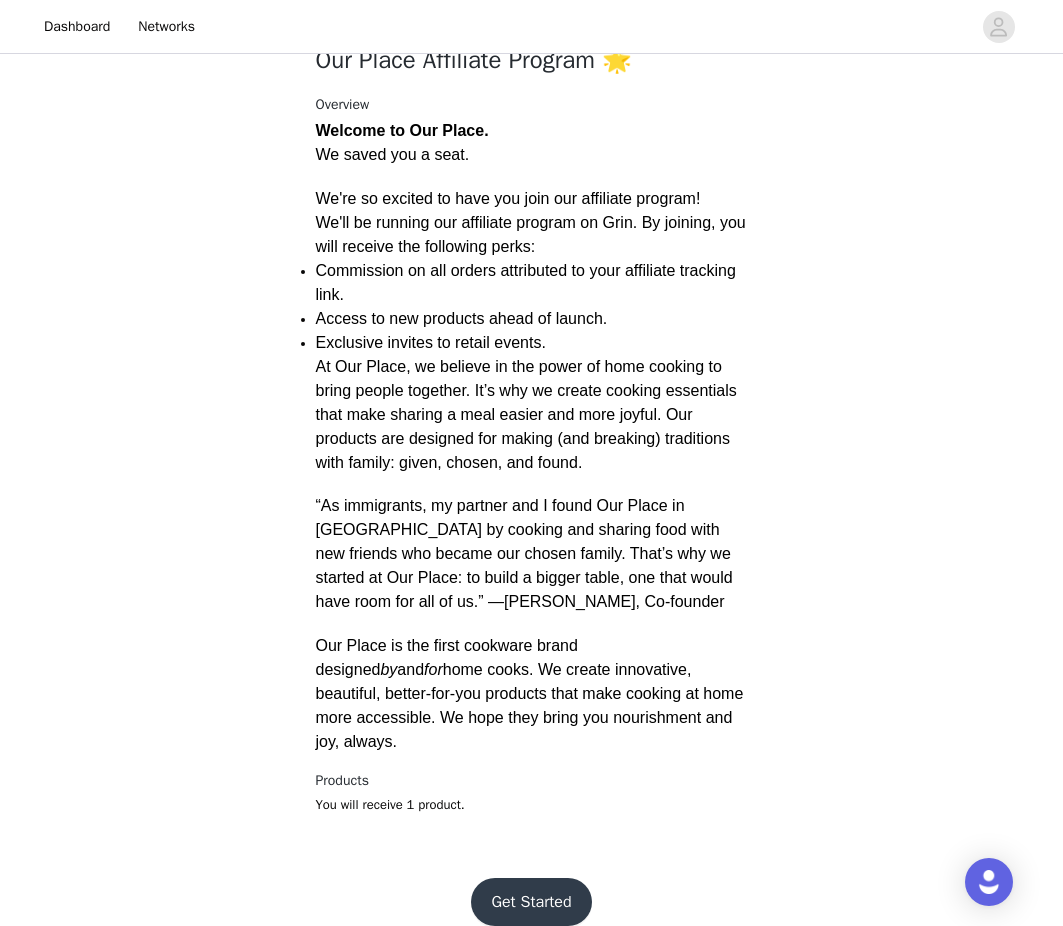 click on "Get Started" at bounding box center [531, 902] 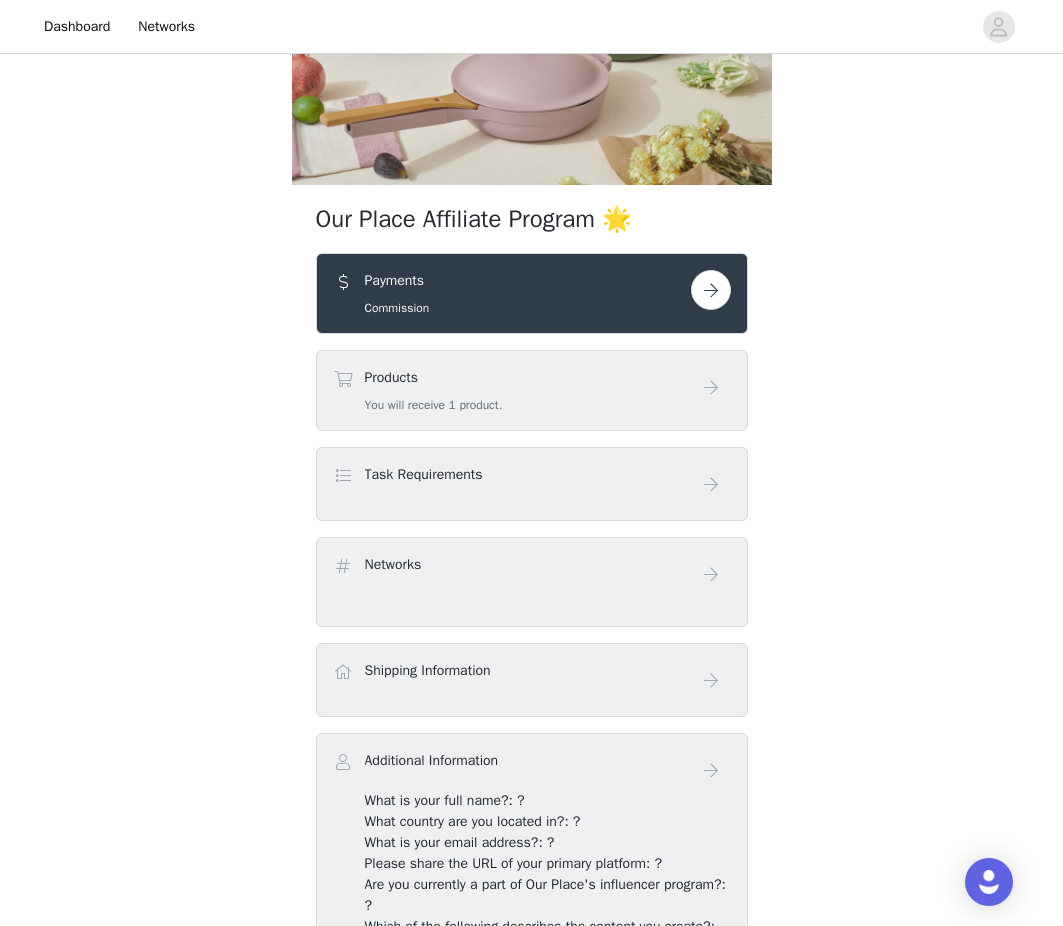 scroll, scrollTop: 182, scrollLeft: 0, axis: vertical 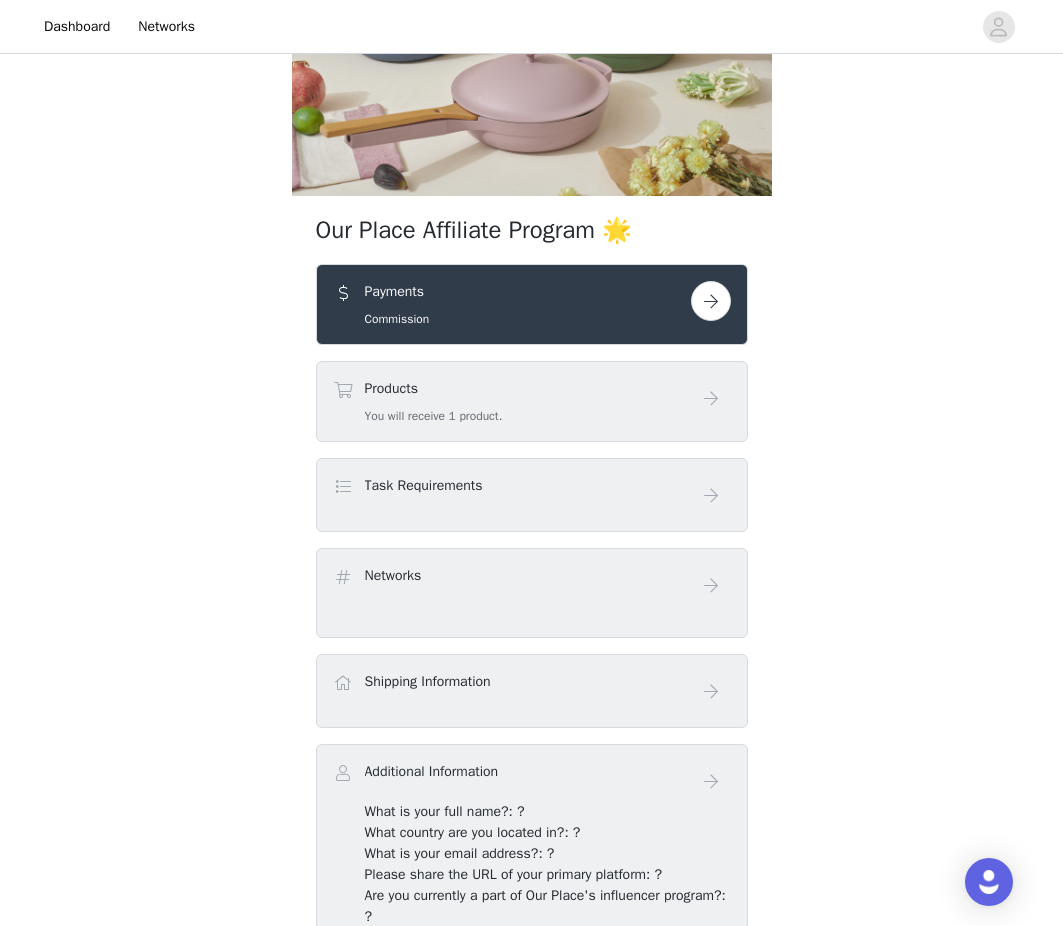 click on "Payments   Commission" at bounding box center (512, 304) 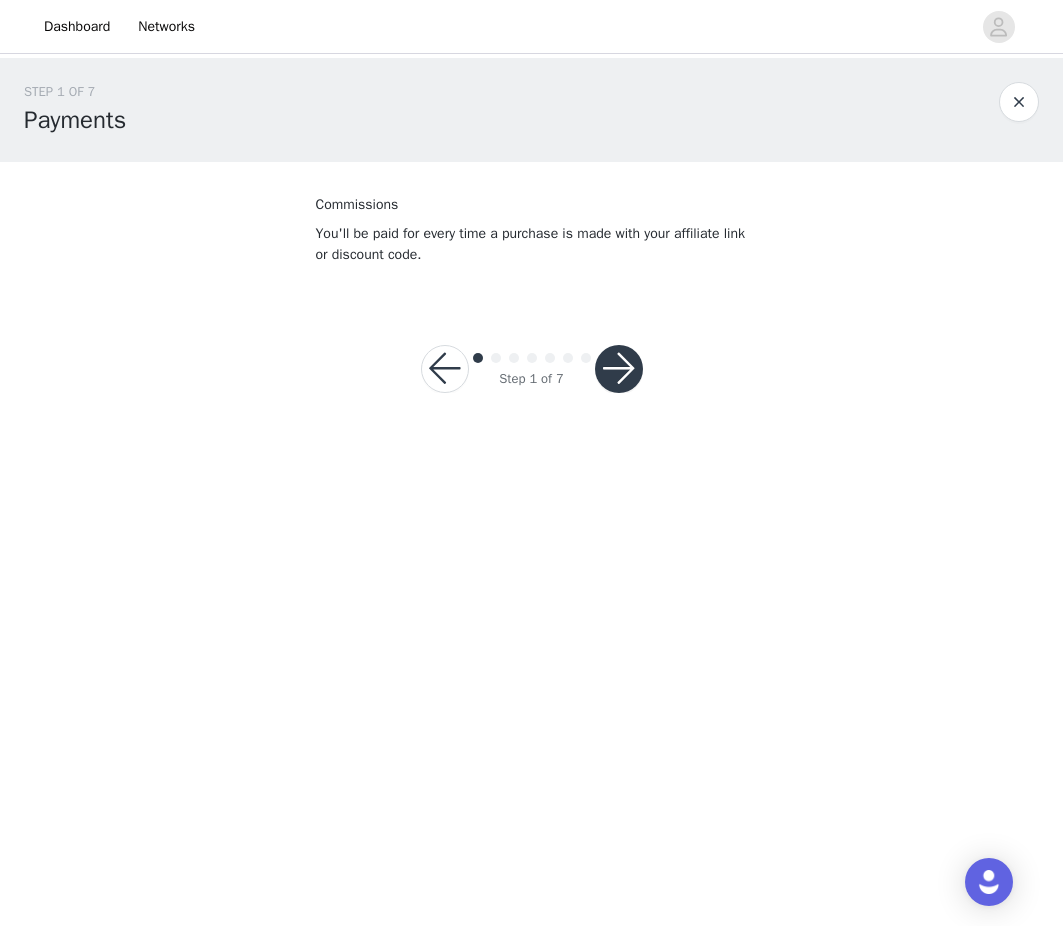 click at bounding box center [619, 369] 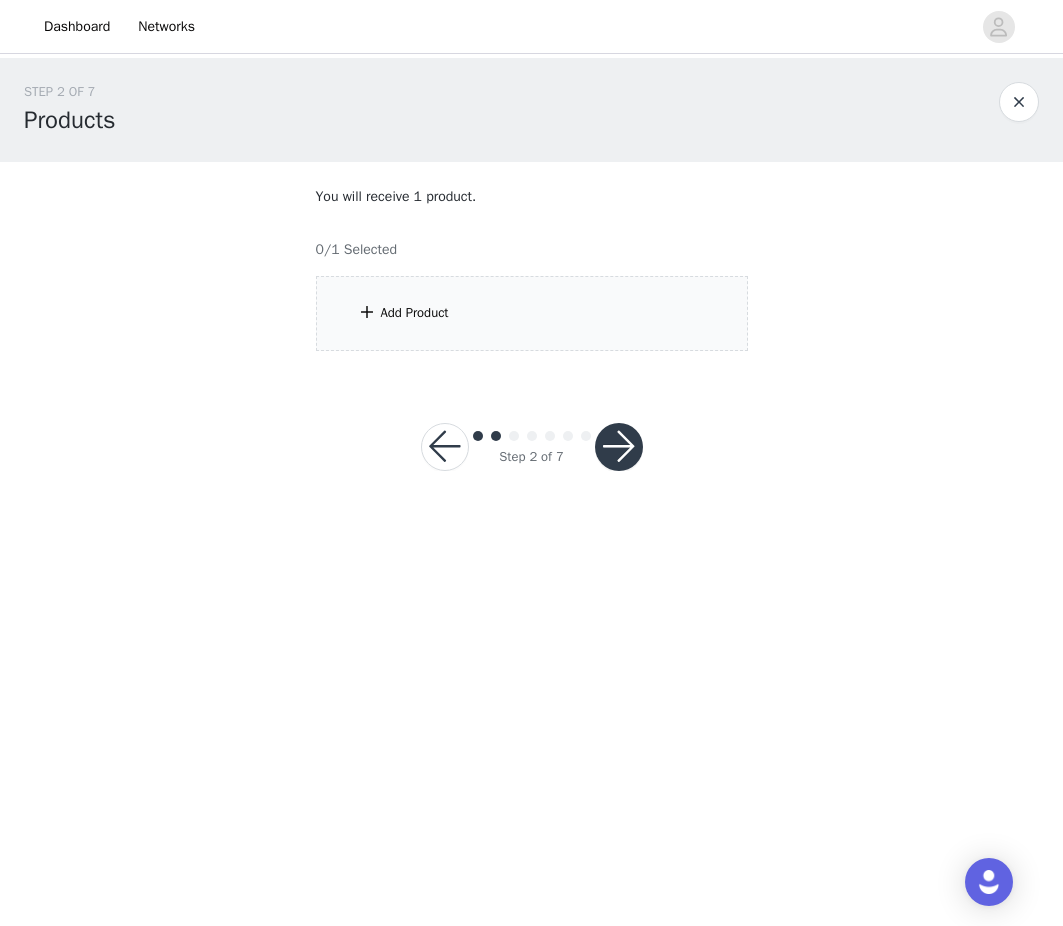 click on "Add Product" at bounding box center [415, 313] 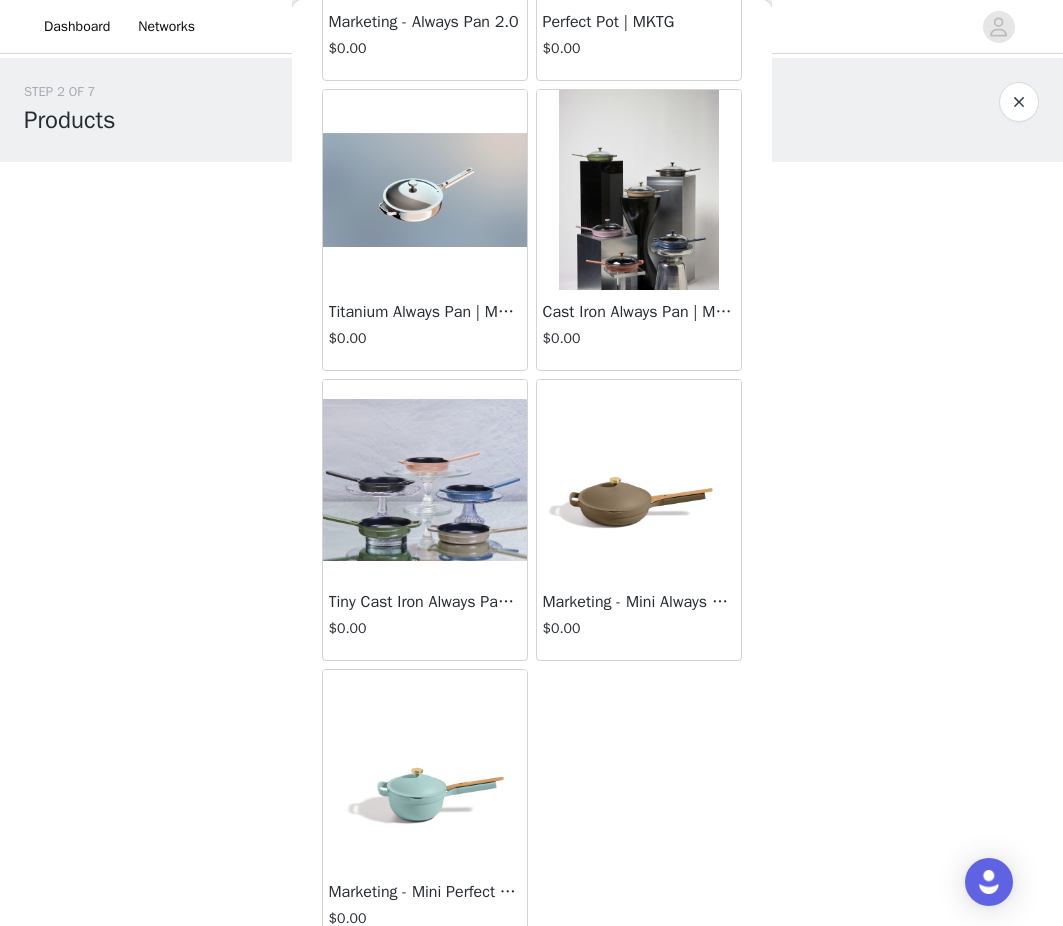 scroll, scrollTop: 330, scrollLeft: 0, axis: vertical 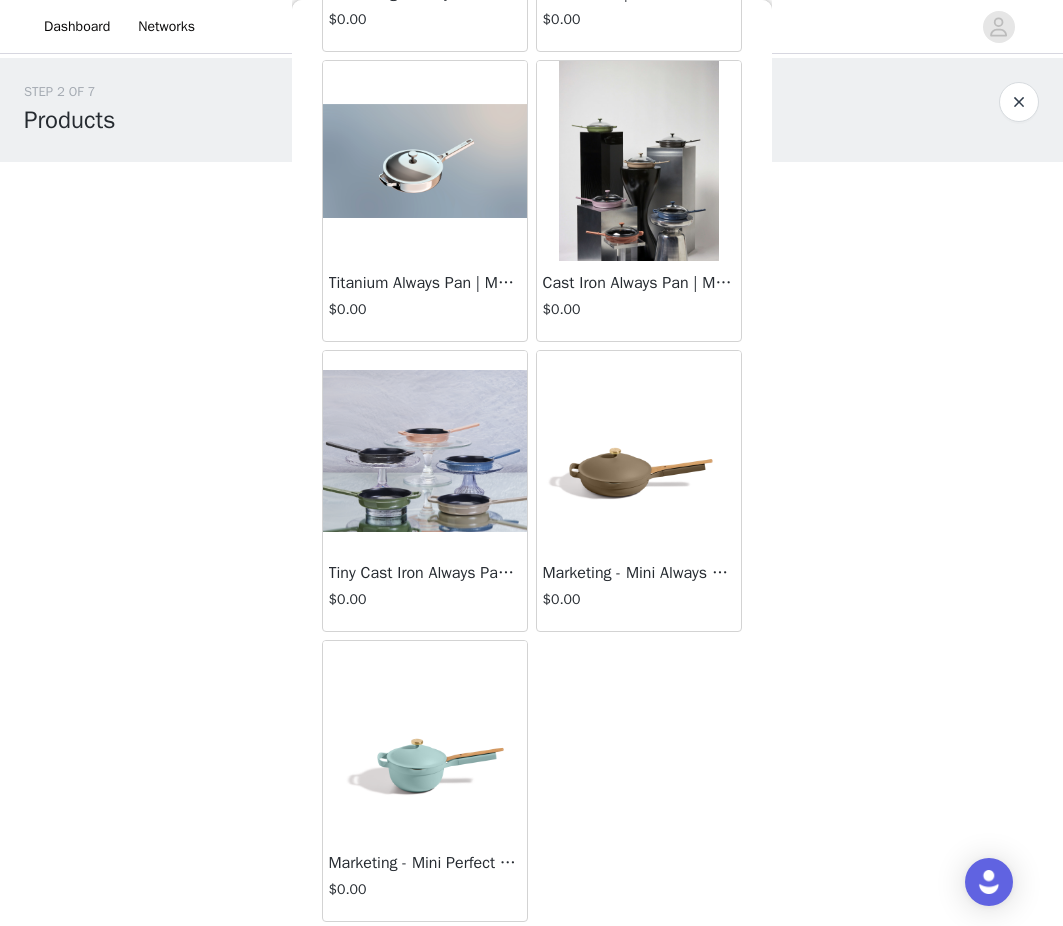 click at bounding box center (425, 741) 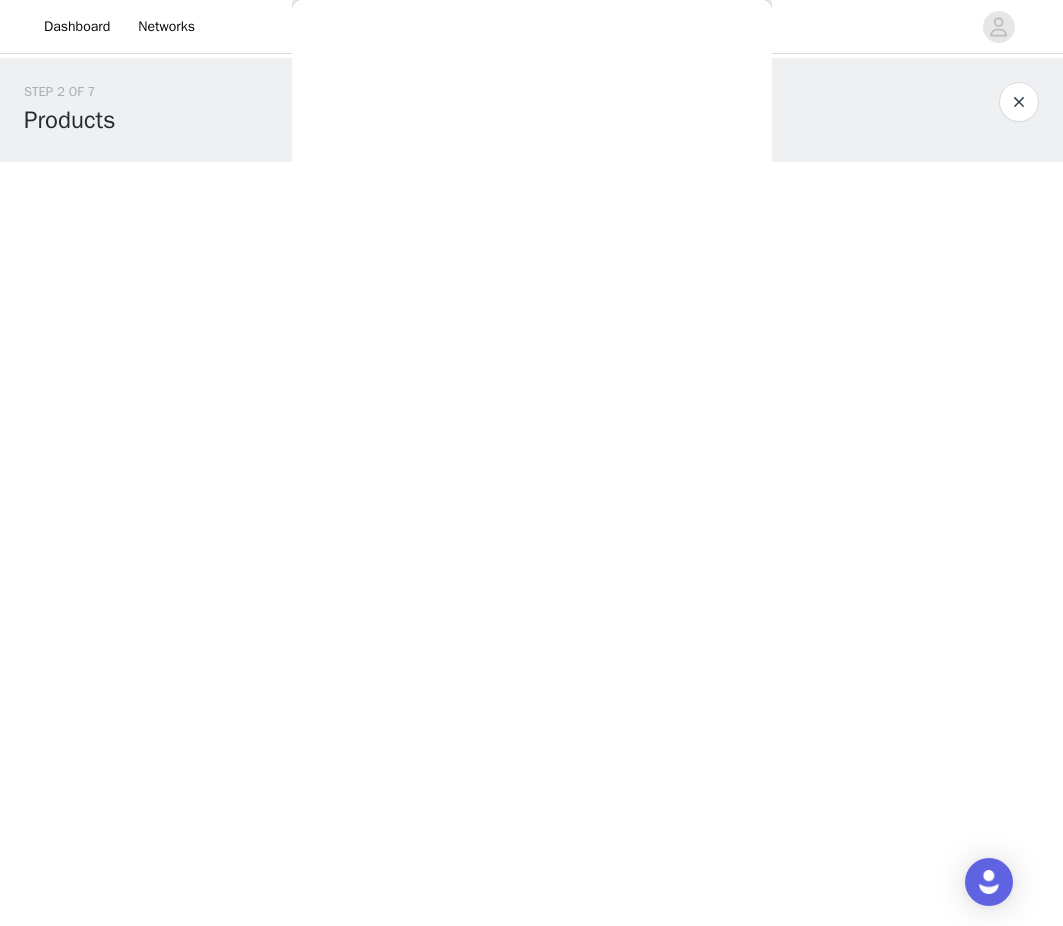 scroll, scrollTop: 0, scrollLeft: 0, axis: both 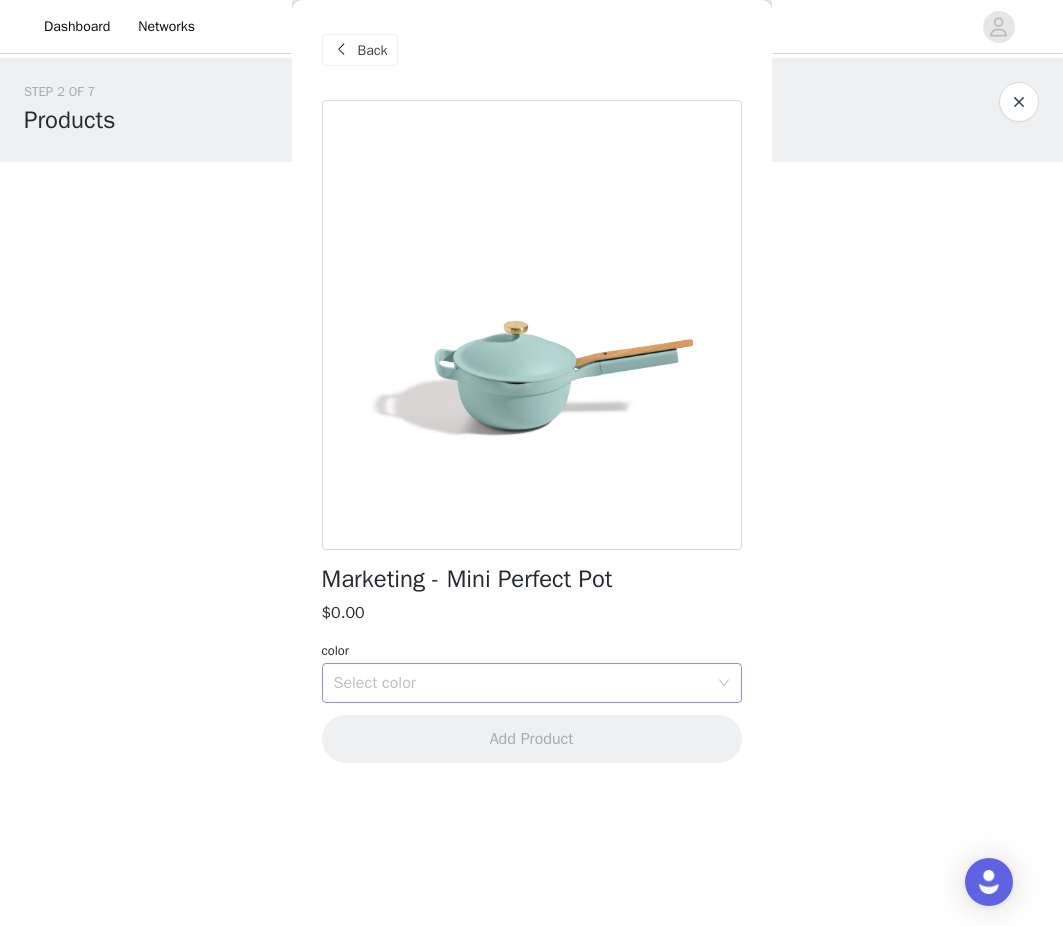 click on "Select color" at bounding box center [521, 683] 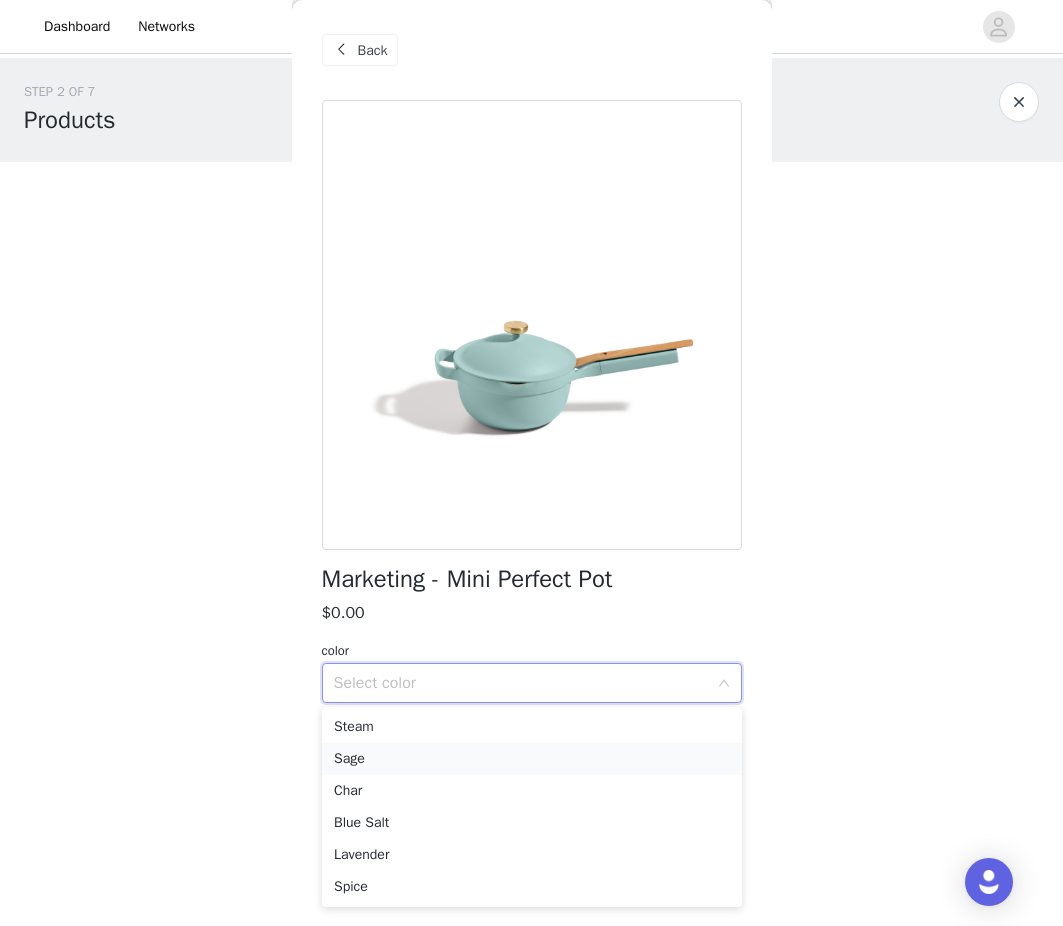 click on "Sage" at bounding box center (532, 759) 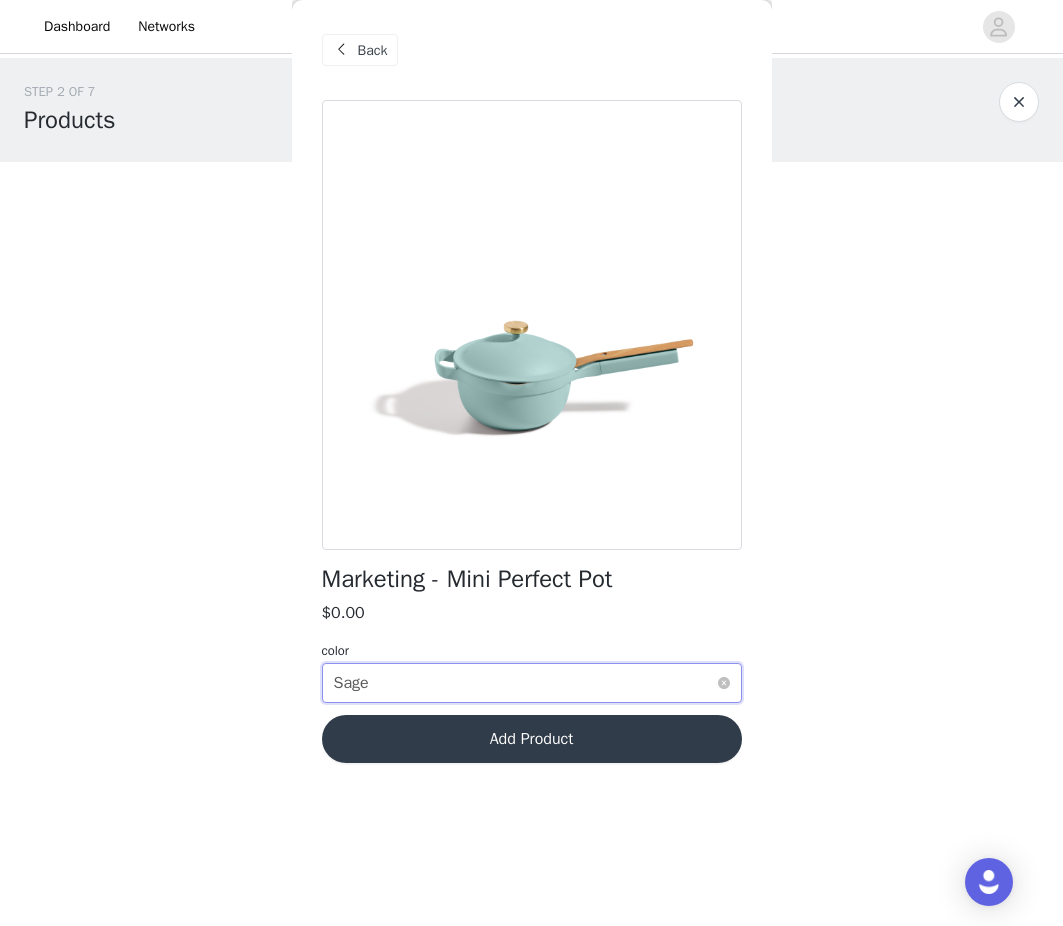 click on "Select color Sage" at bounding box center (525, 683) 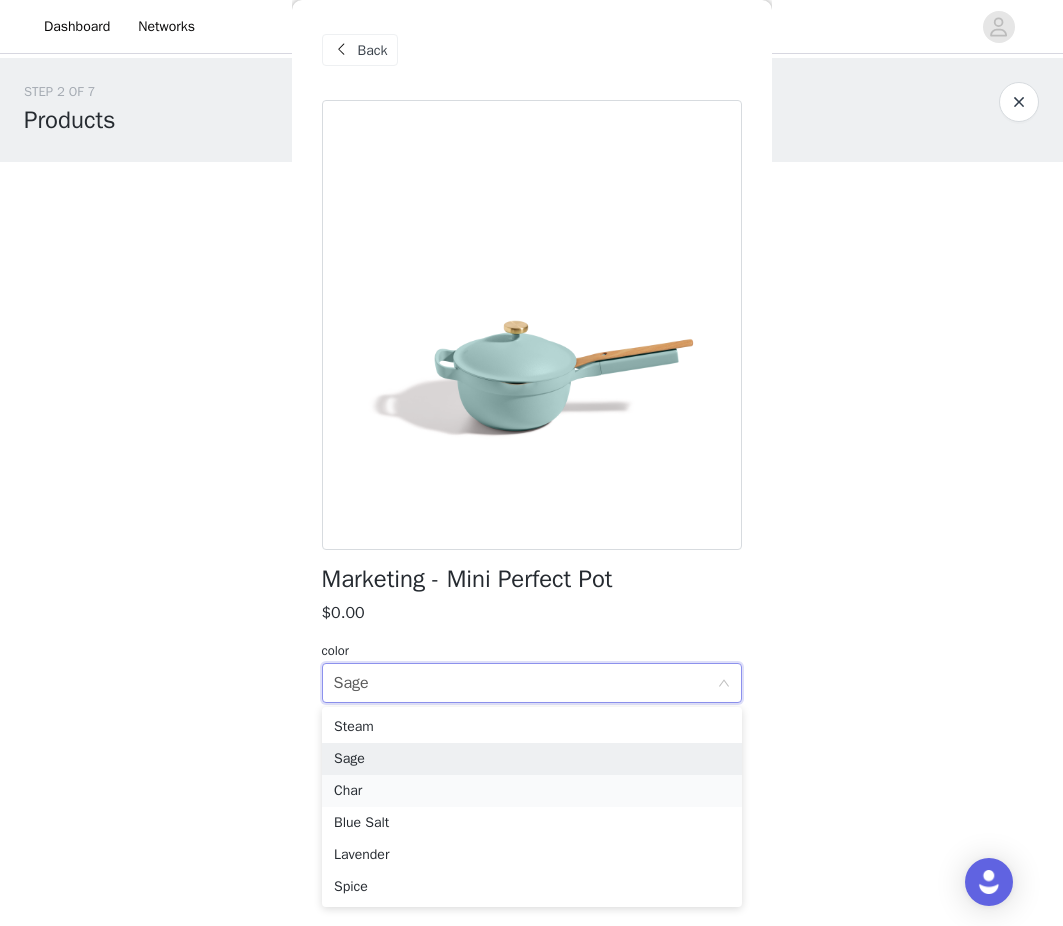 click on "Char" at bounding box center [532, 791] 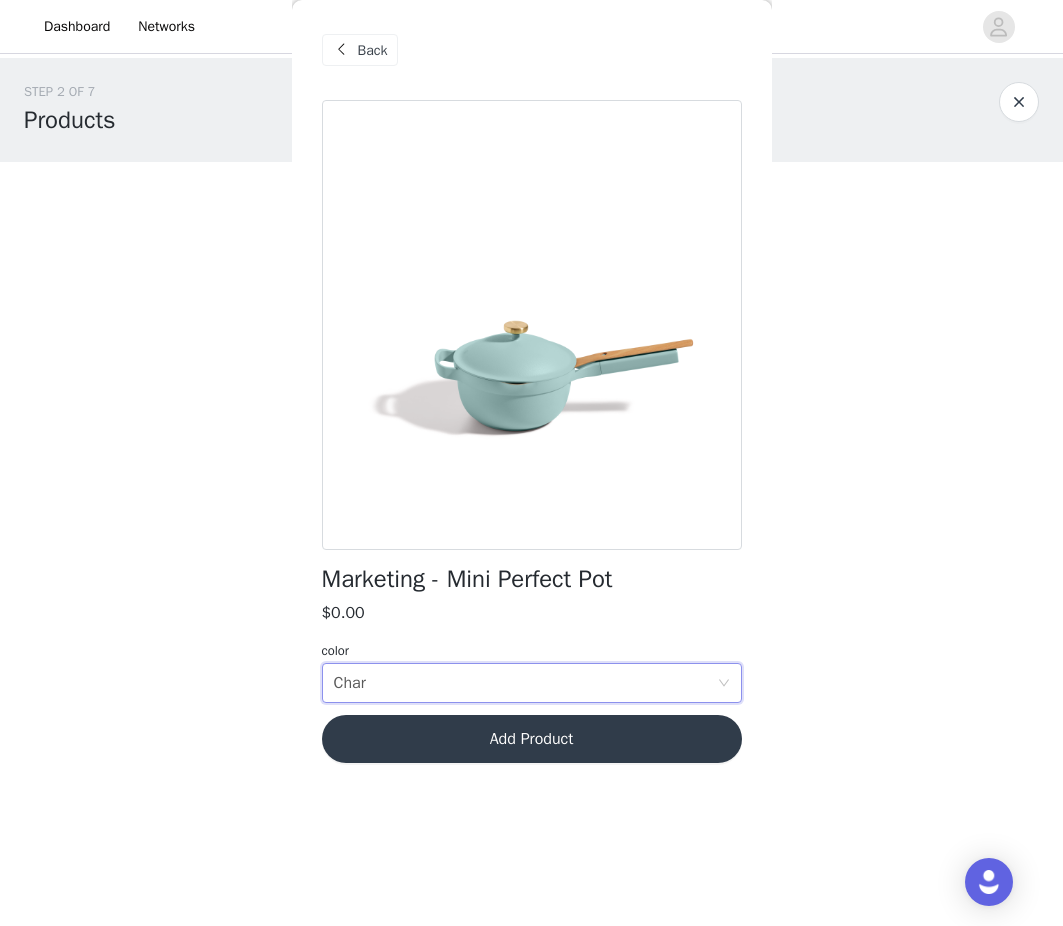 click on "Add Product" at bounding box center [532, 739] 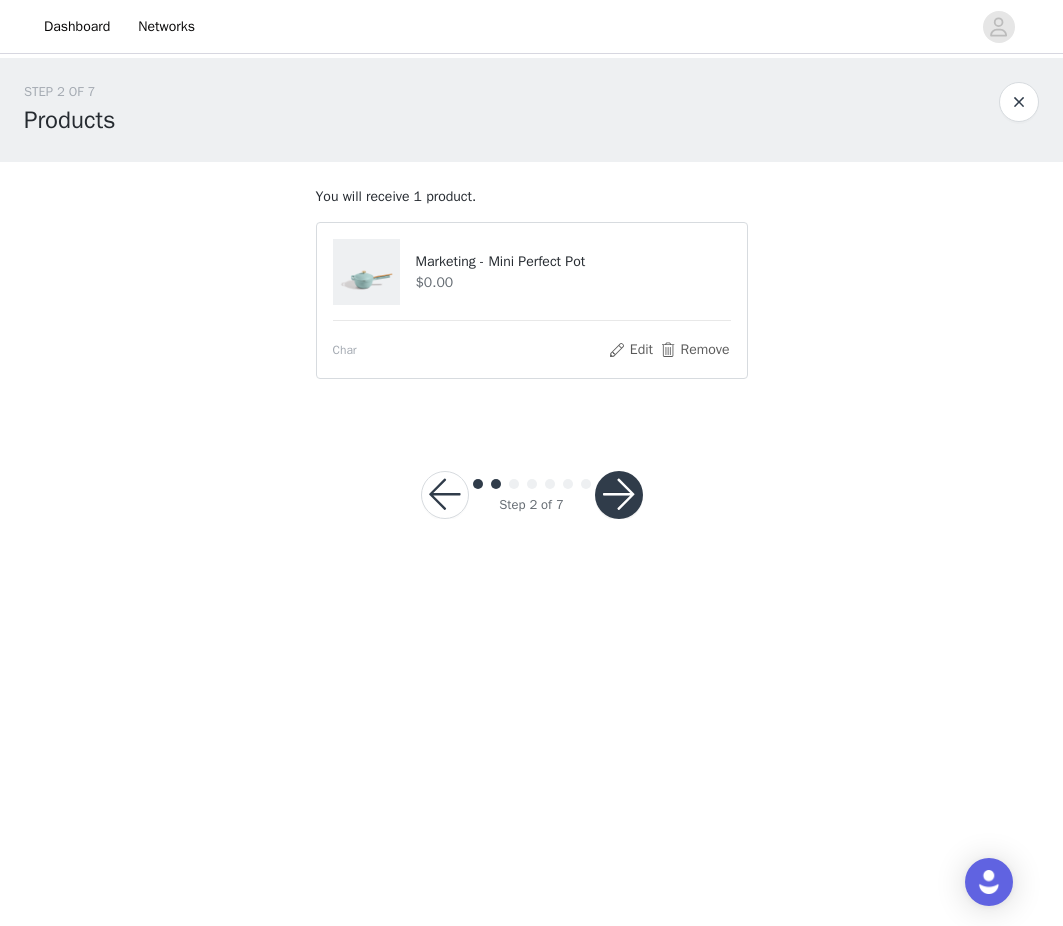 click at bounding box center [619, 495] 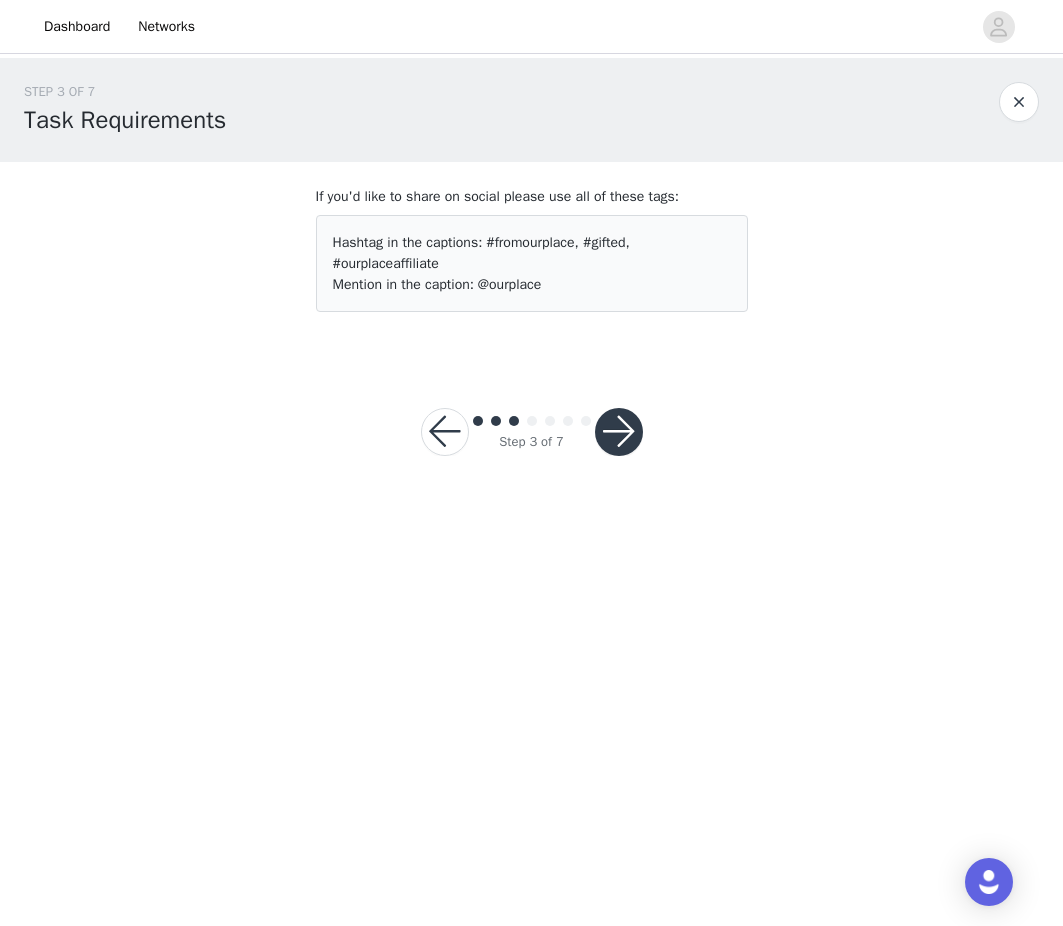 click at bounding box center [619, 432] 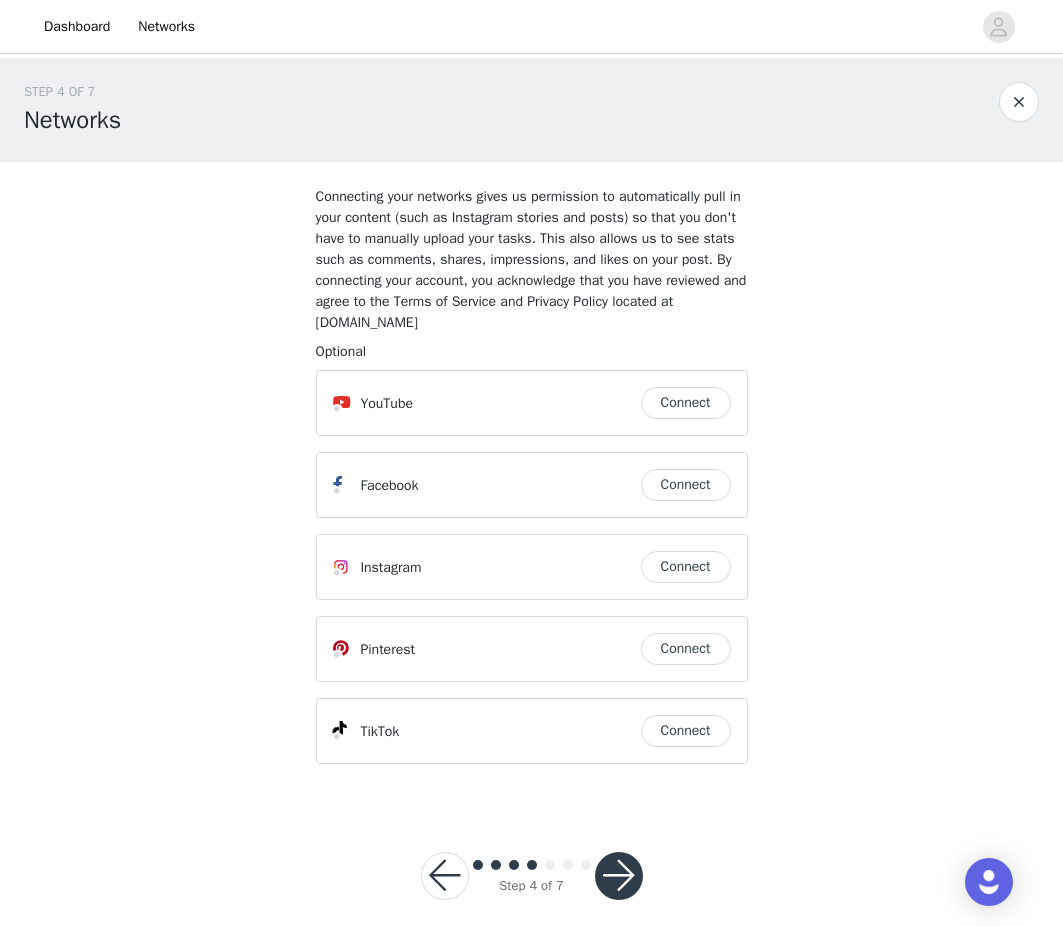 click on "Connect" at bounding box center (686, 567) 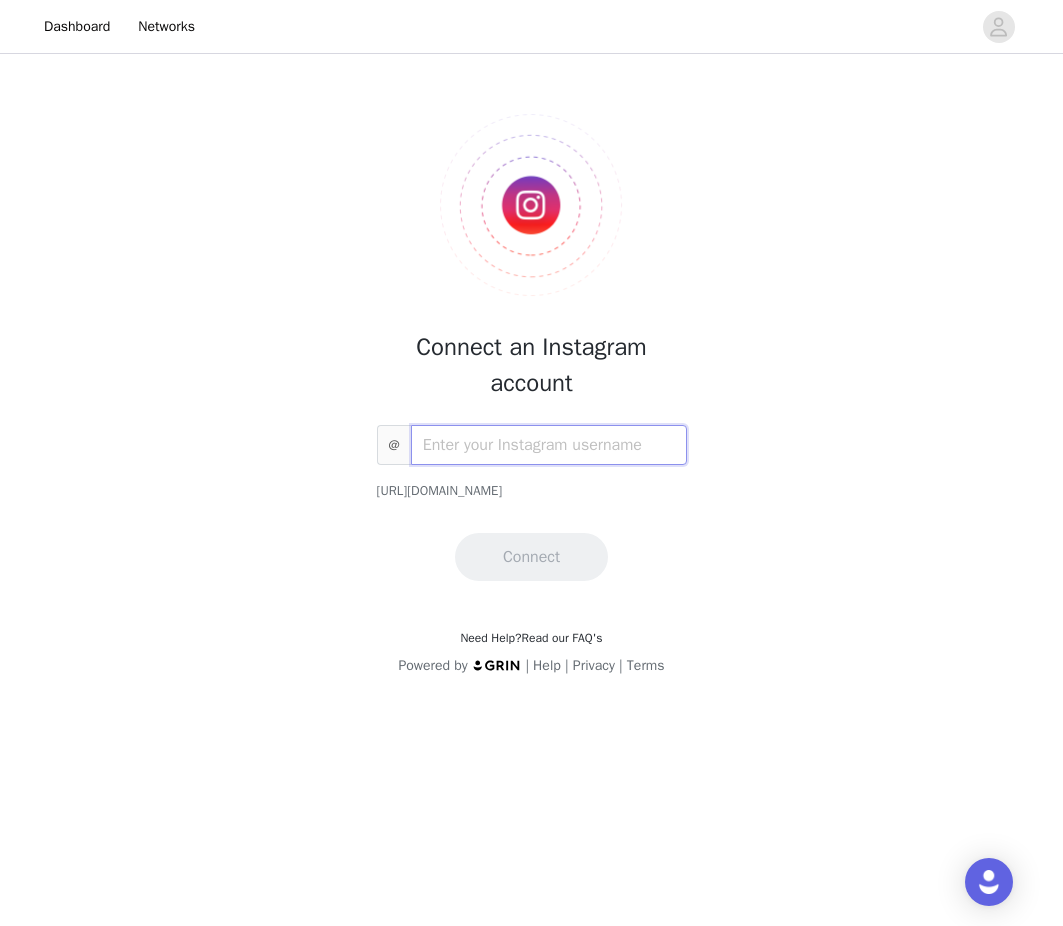 click at bounding box center [549, 445] 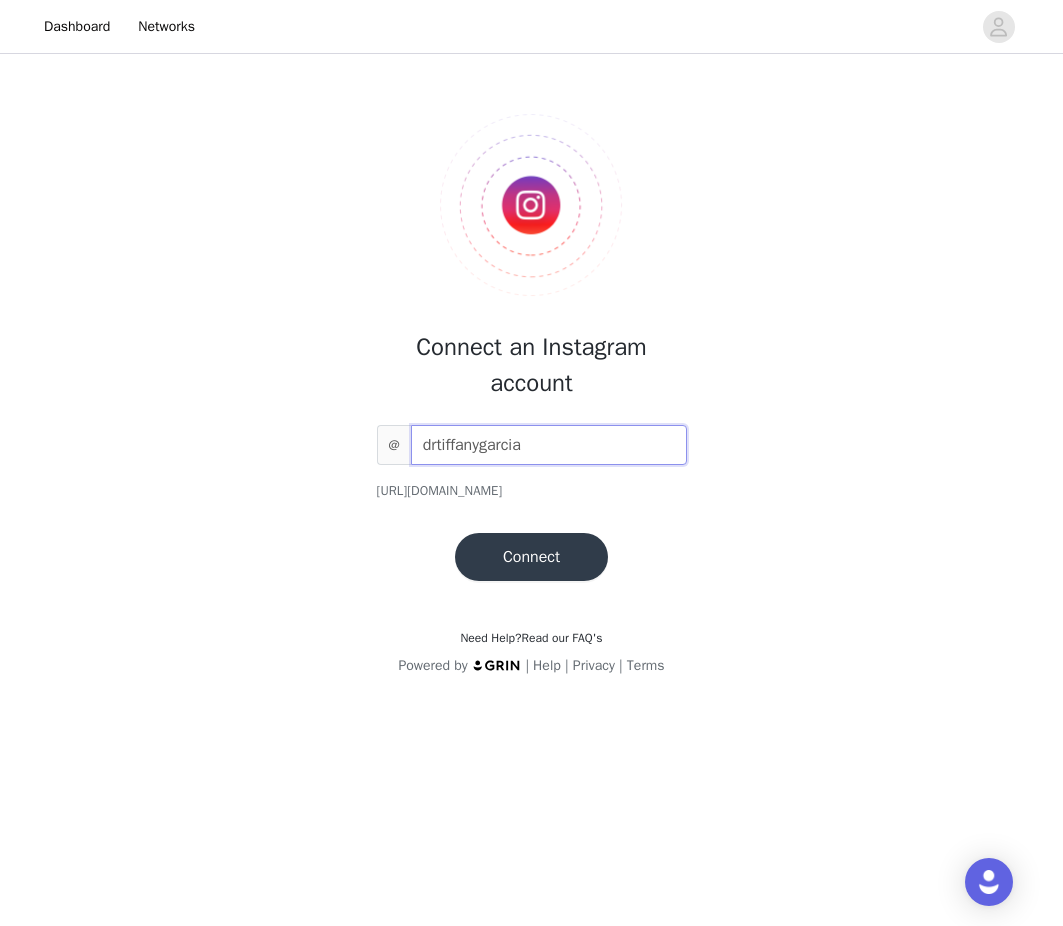 type on "drtiffanygarcia" 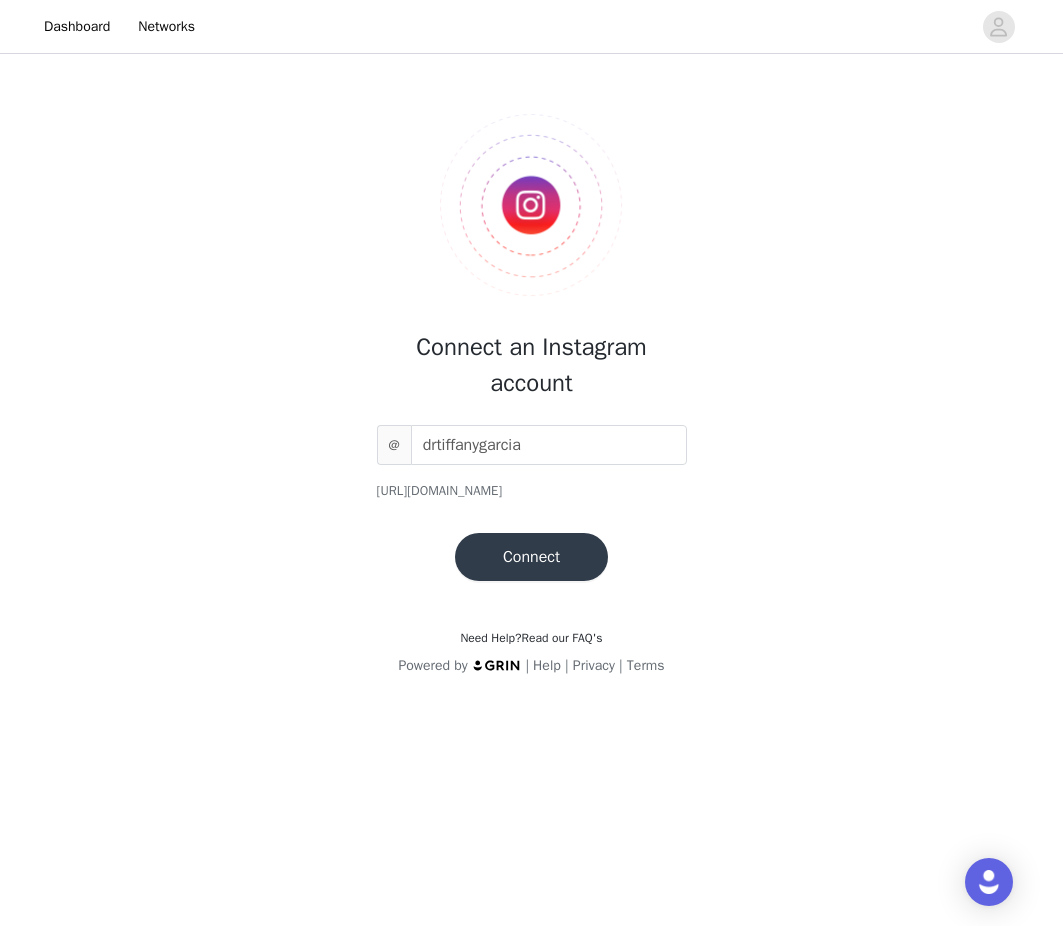 click on "Connect" at bounding box center (531, 557) 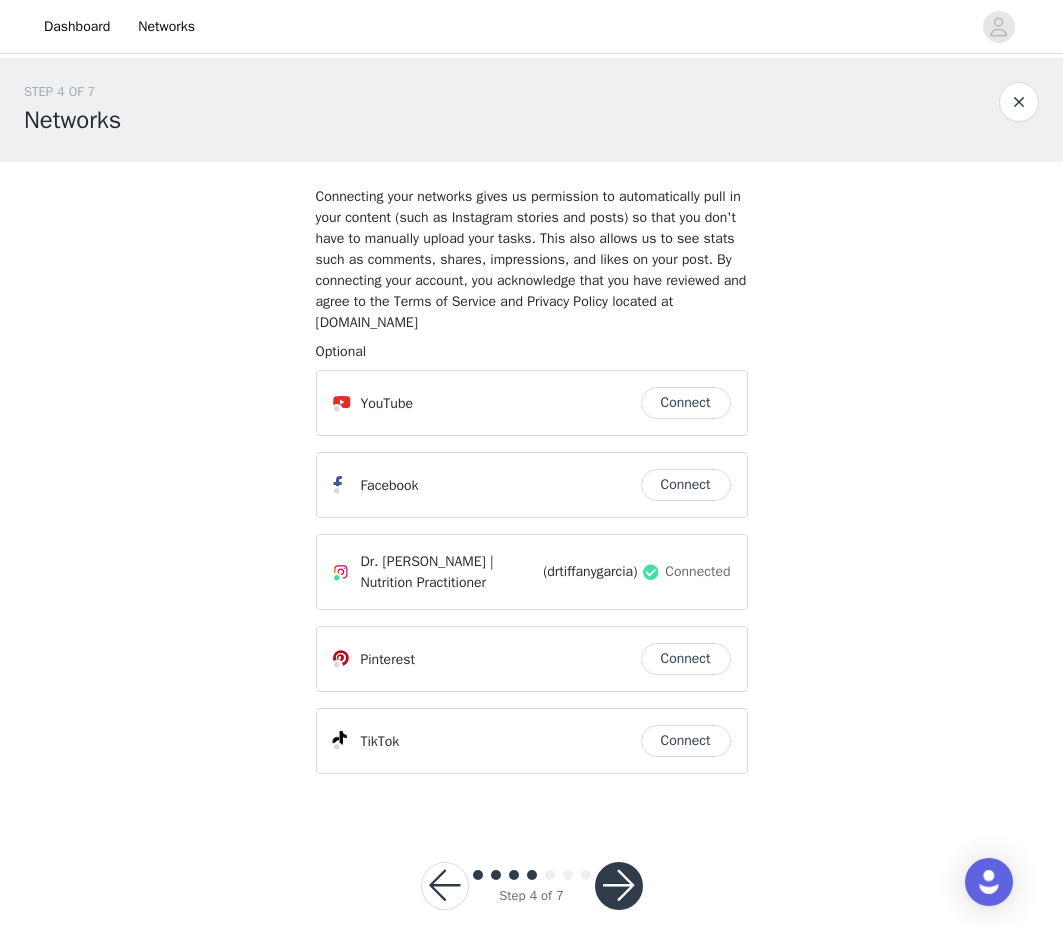 click on "Connect" at bounding box center [686, 741] 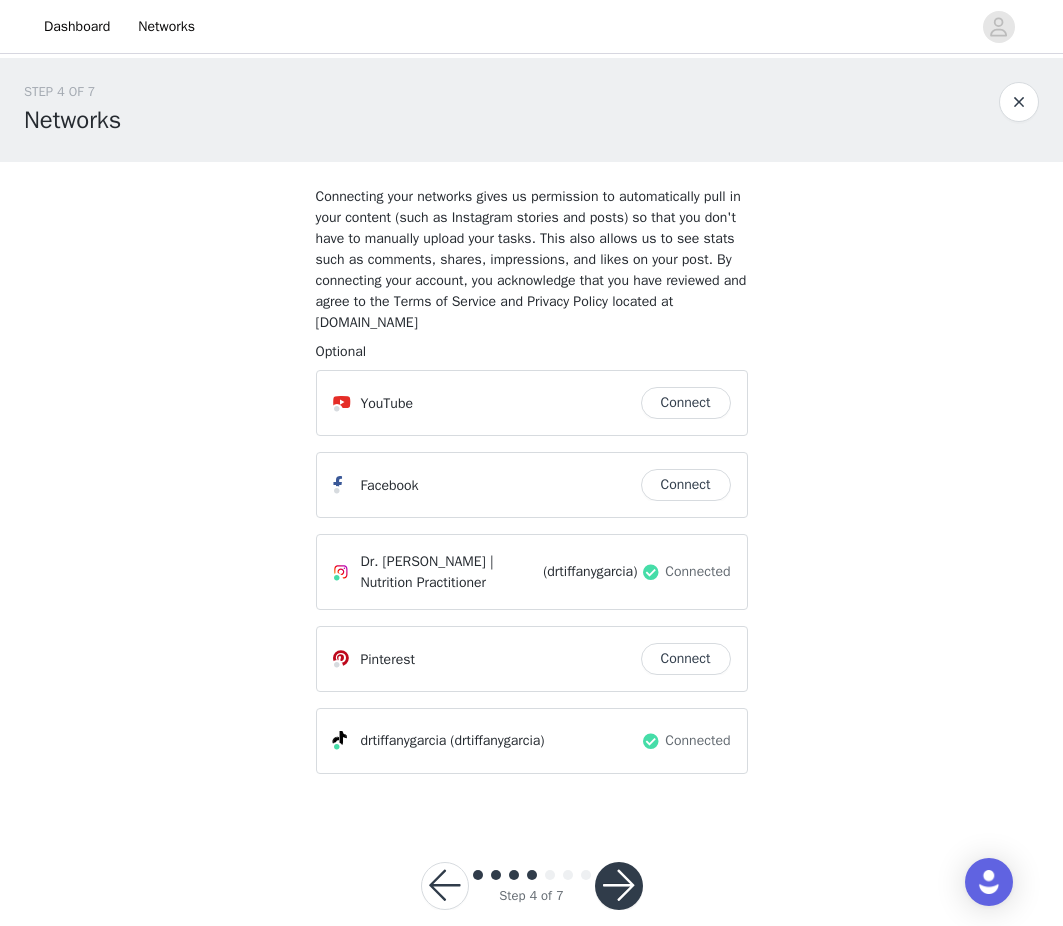 scroll, scrollTop: 31, scrollLeft: 0, axis: vertical 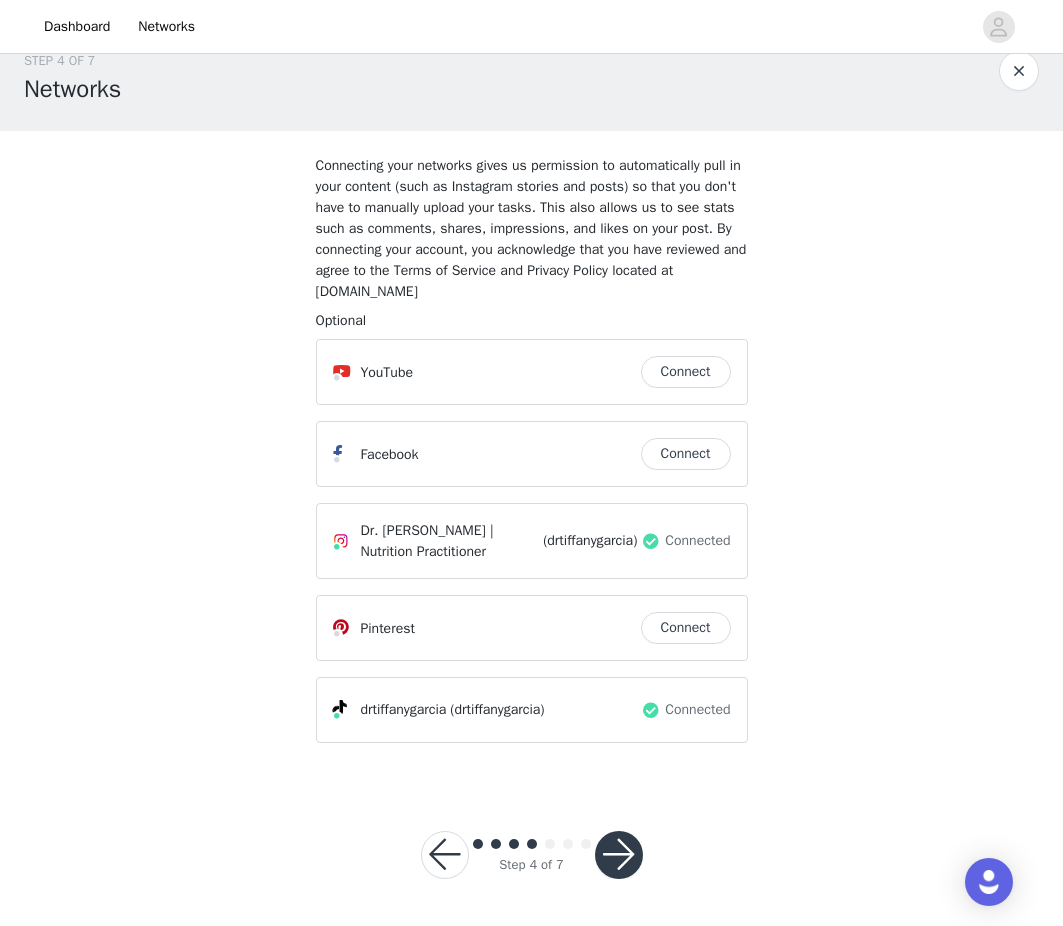 click on "Connect" at bounding box center [686, 372] 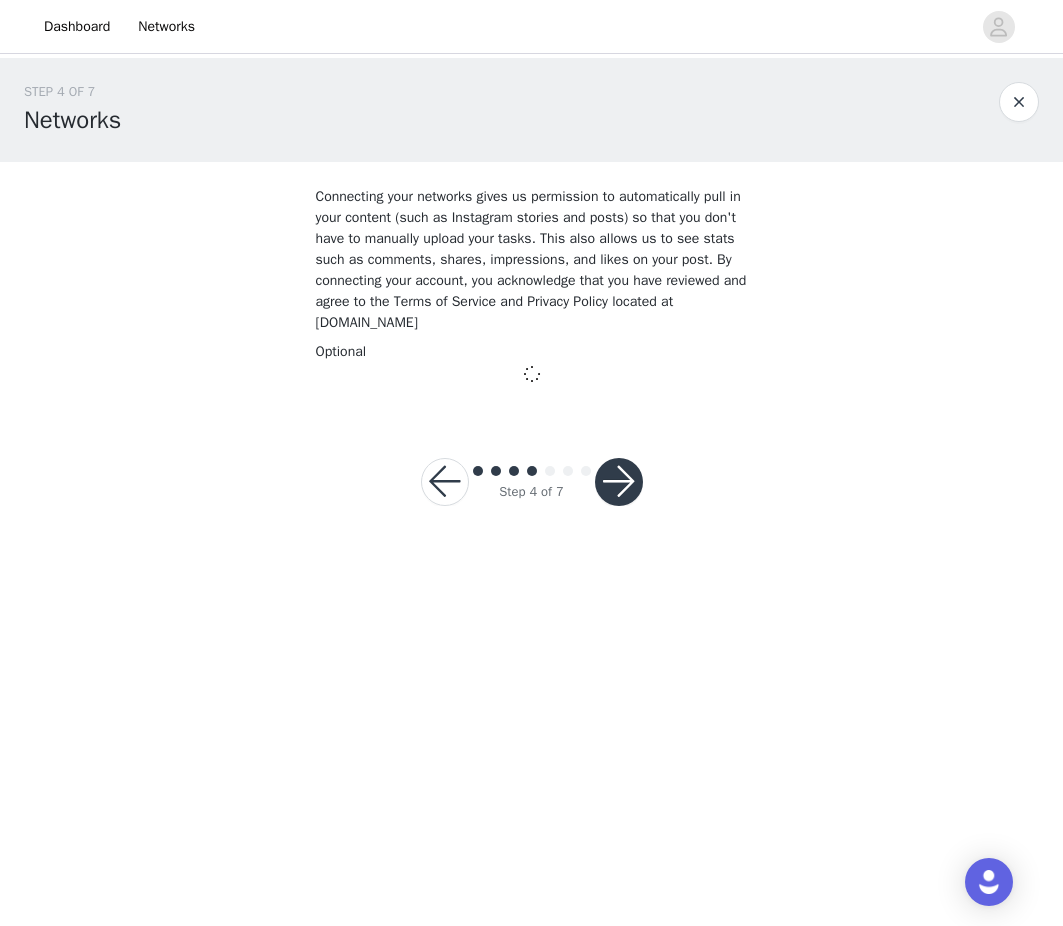 scroll, scrollTop: 0, scrollLeft: 0, axis: both 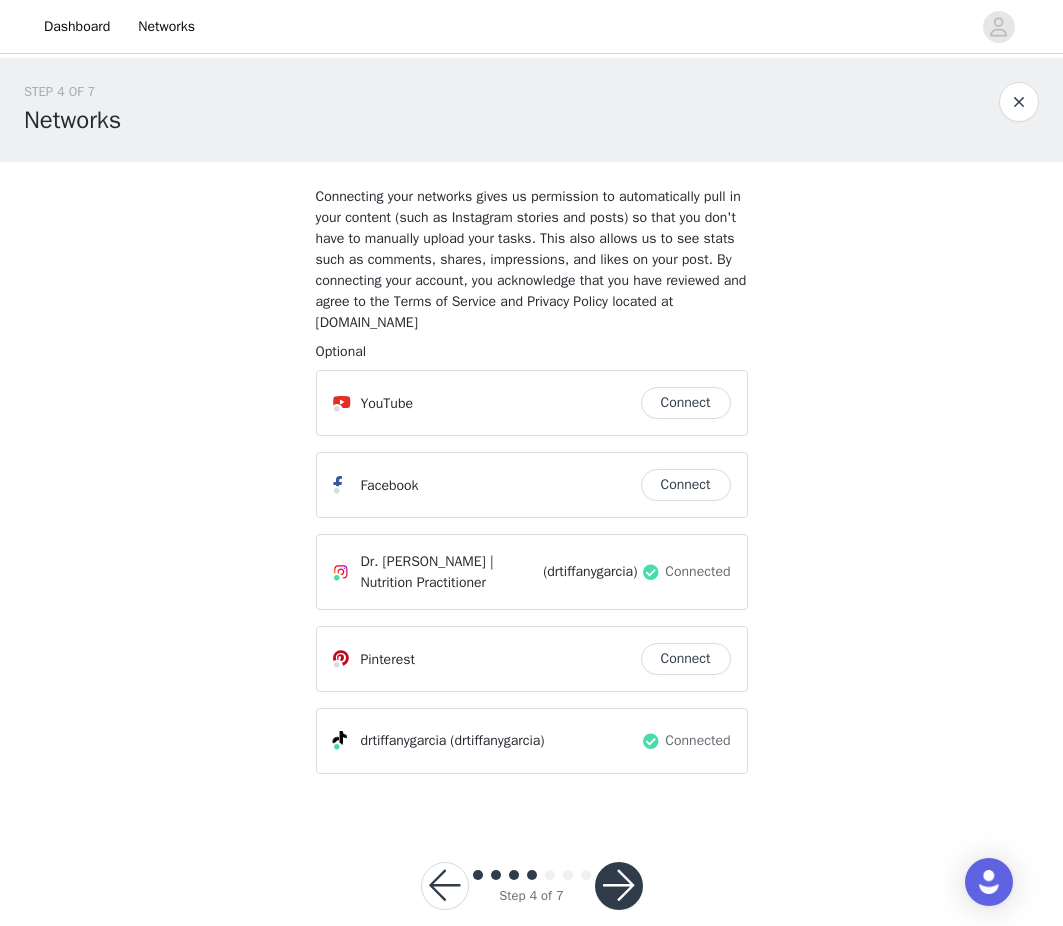 click at bounding box center [619, 886] 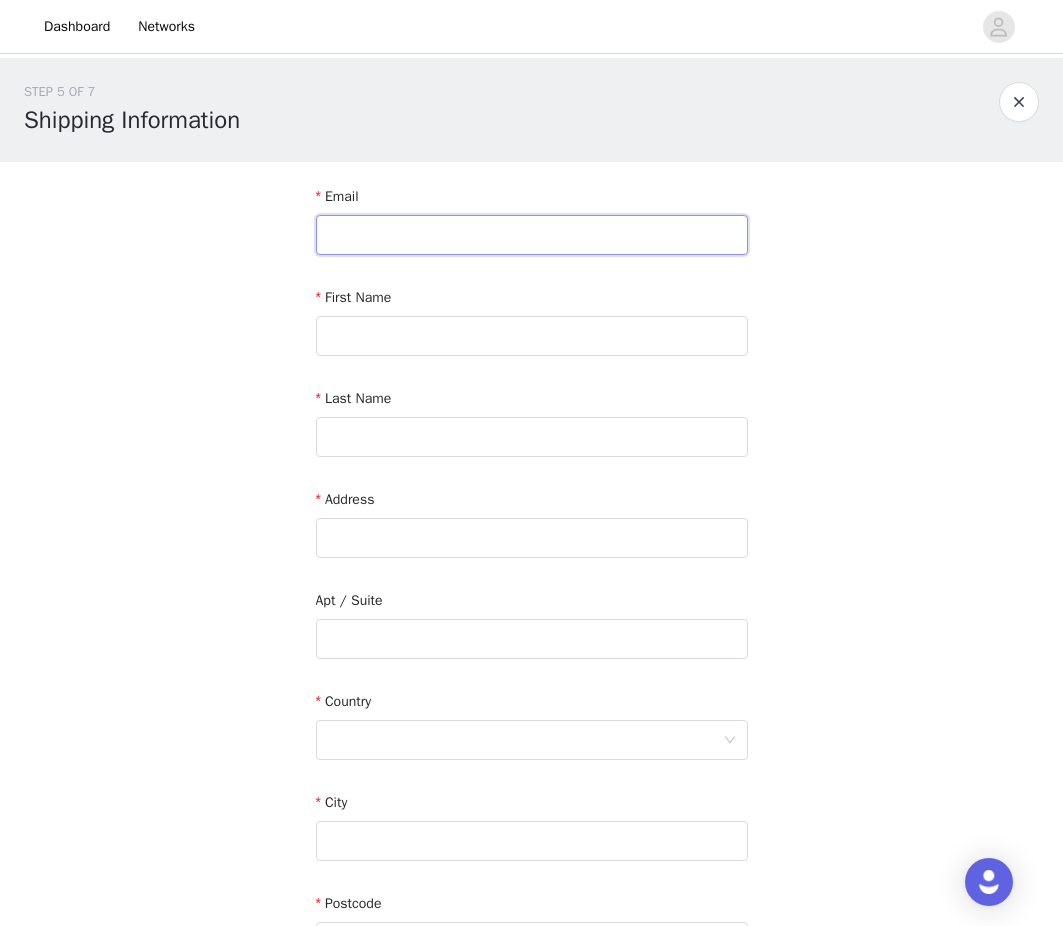 click at bounding box center [532, 235] 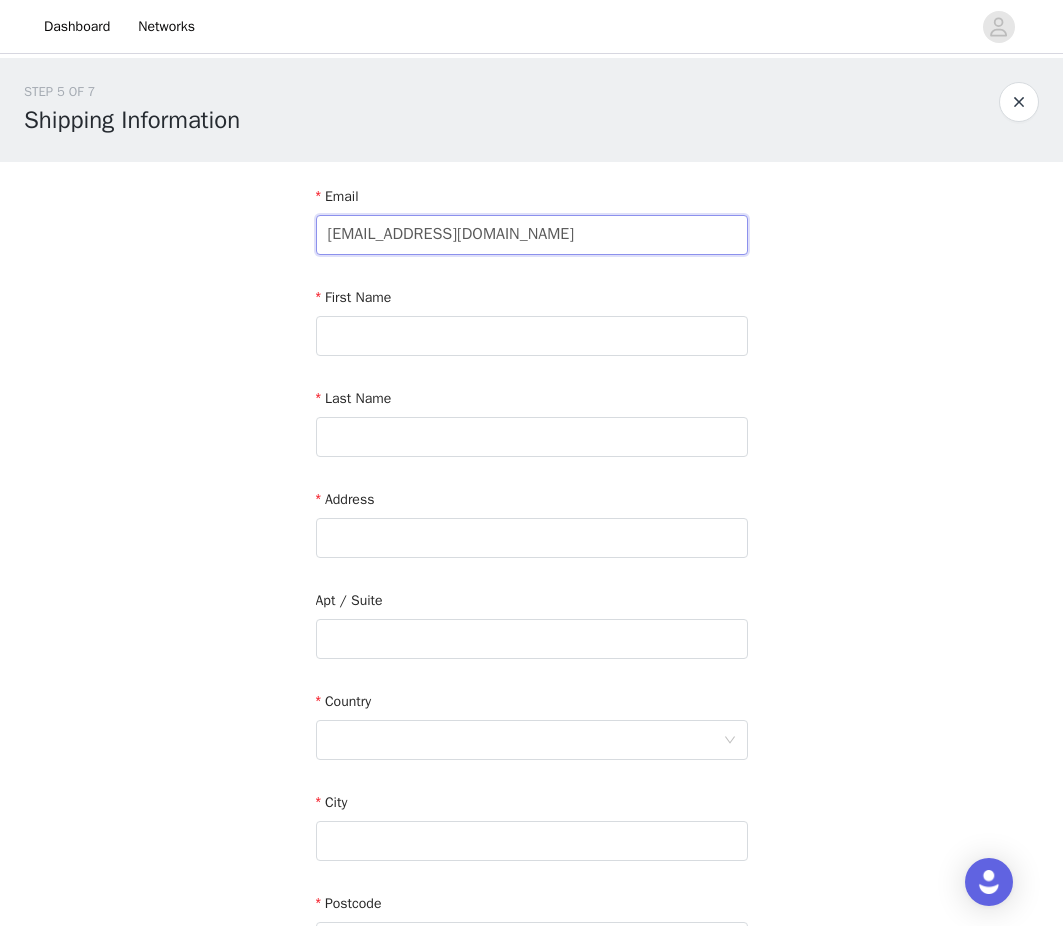 type on "[EMAIL_ADDRESS][DOMAIN_NAME]" 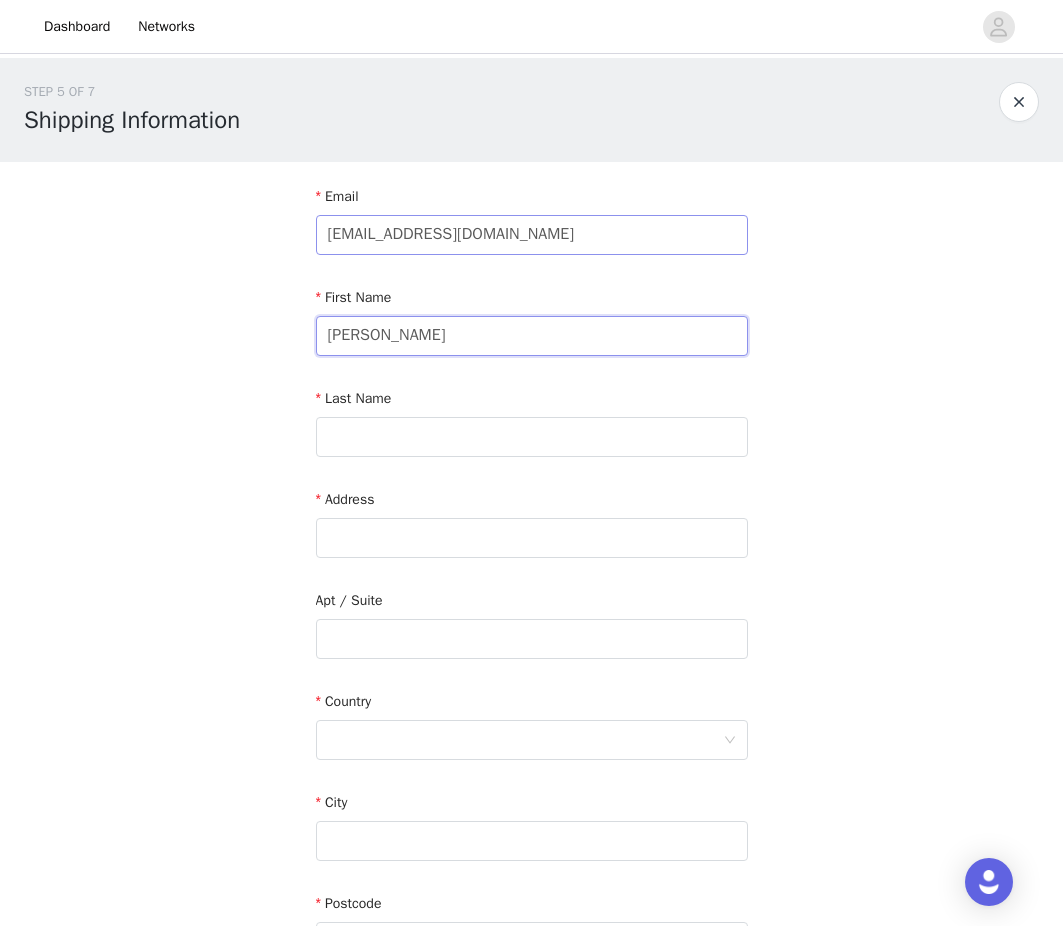 type on "[PERSON_NAME]" 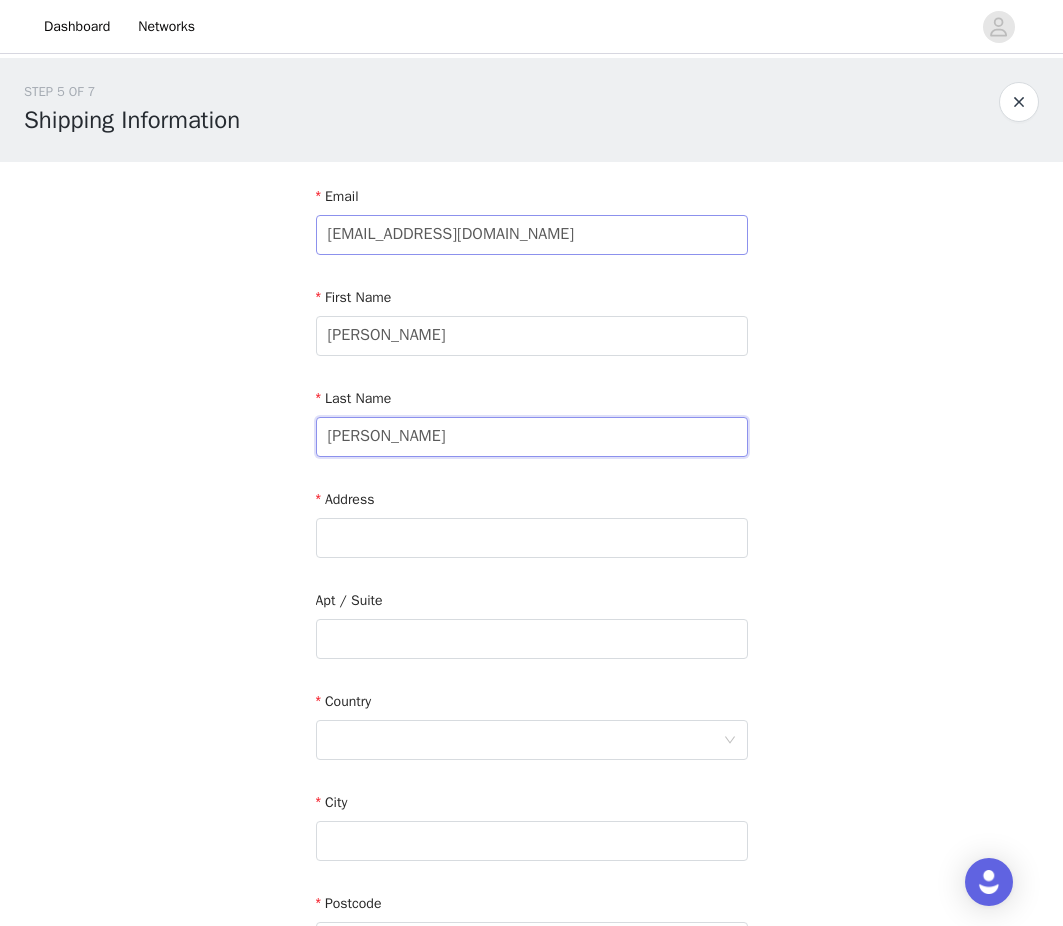 type on "[PERSON_NAME]" 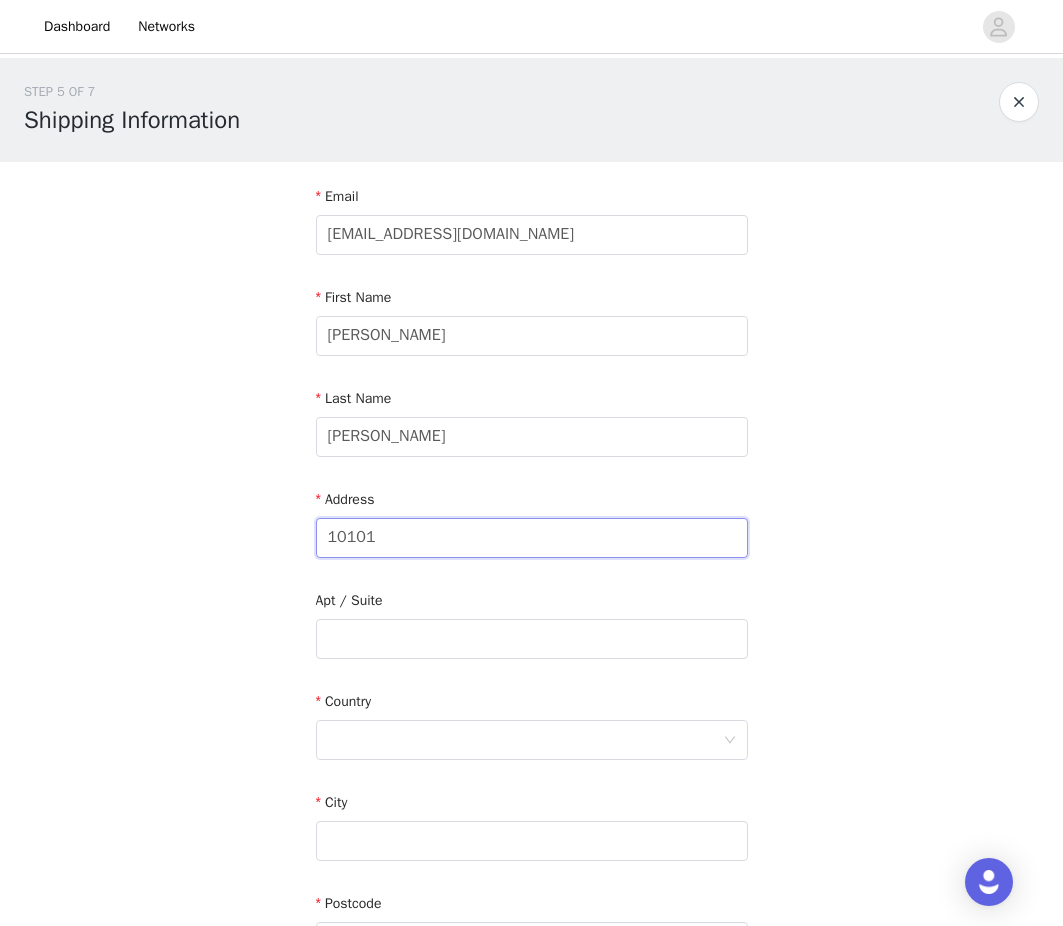 type on "[GEOGRAPHIC_DATA]" 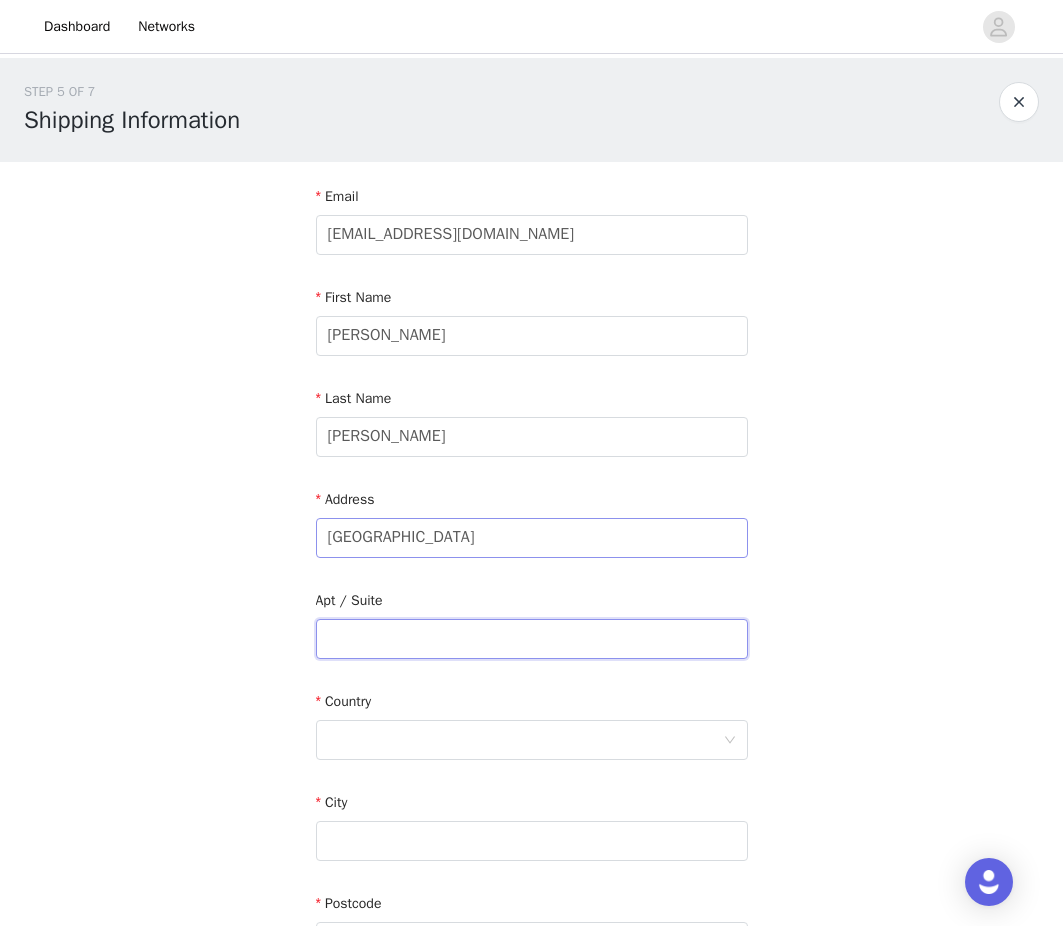 type on "Apt 25" 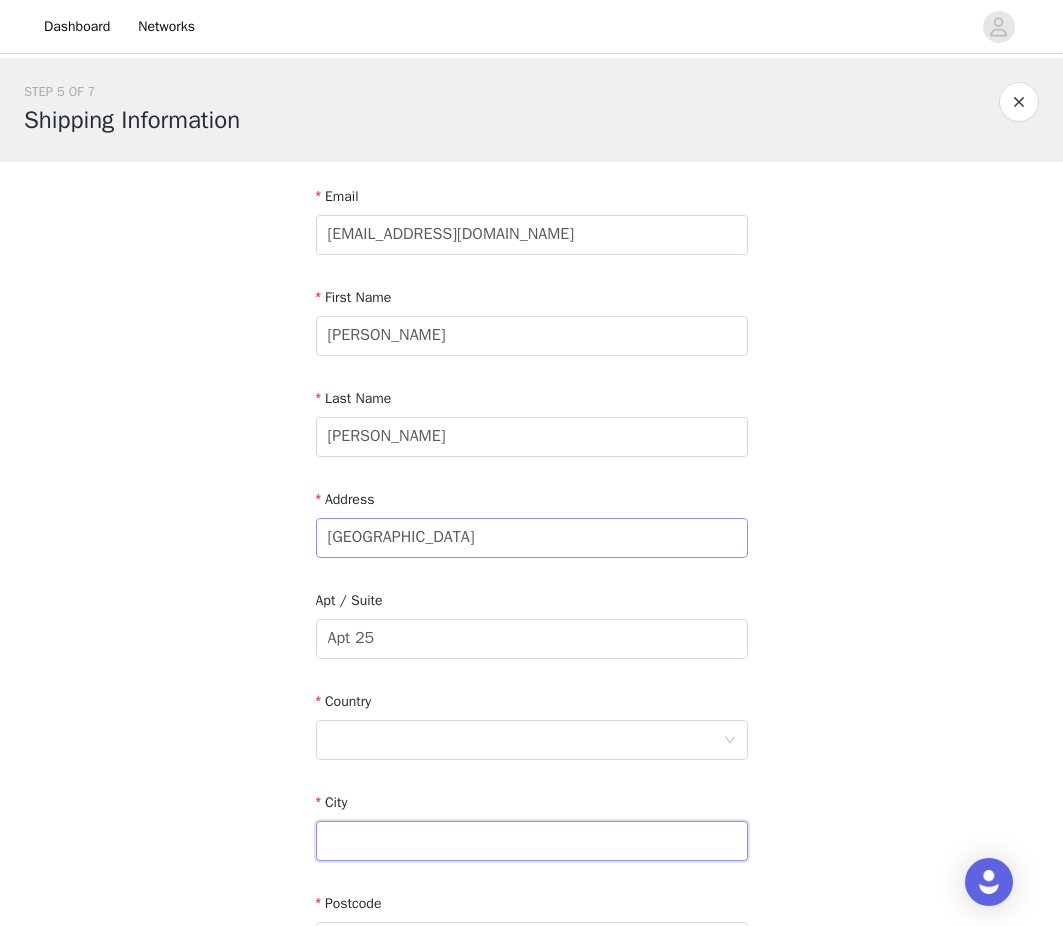 type on "Austin" 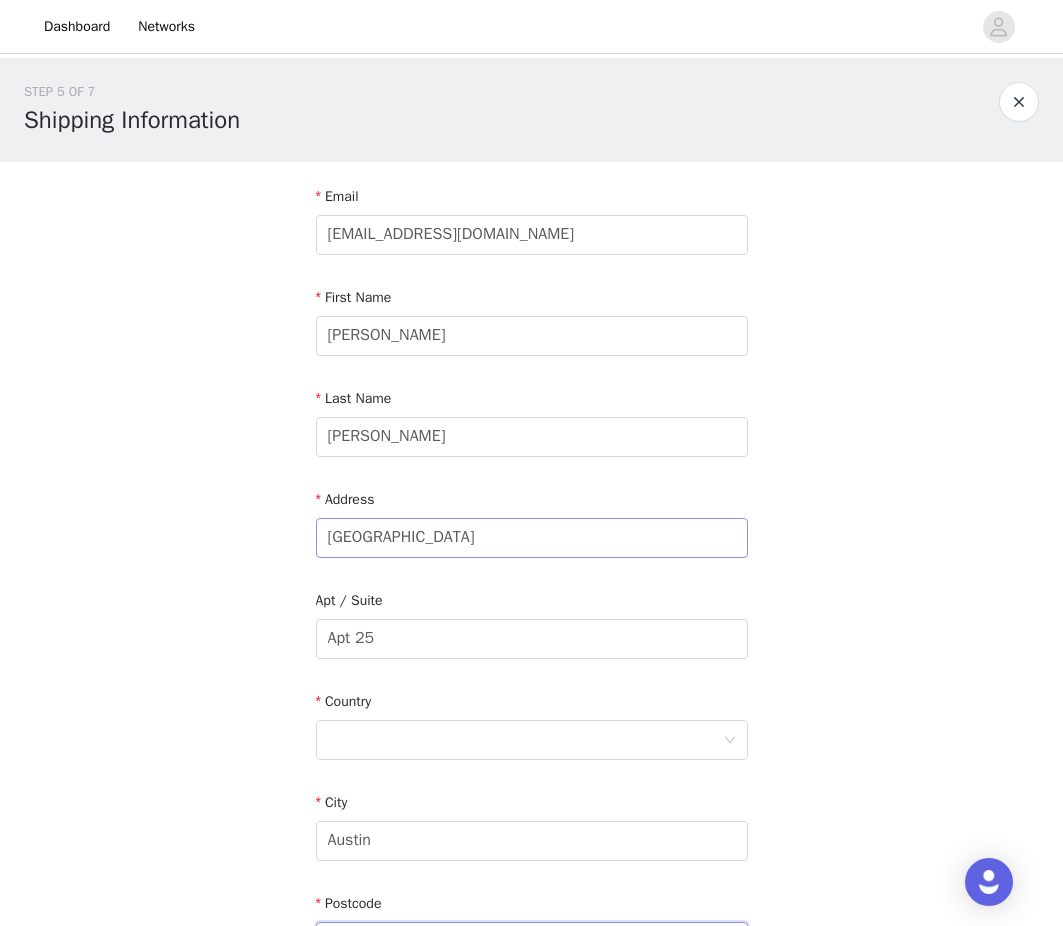 type on "78758" 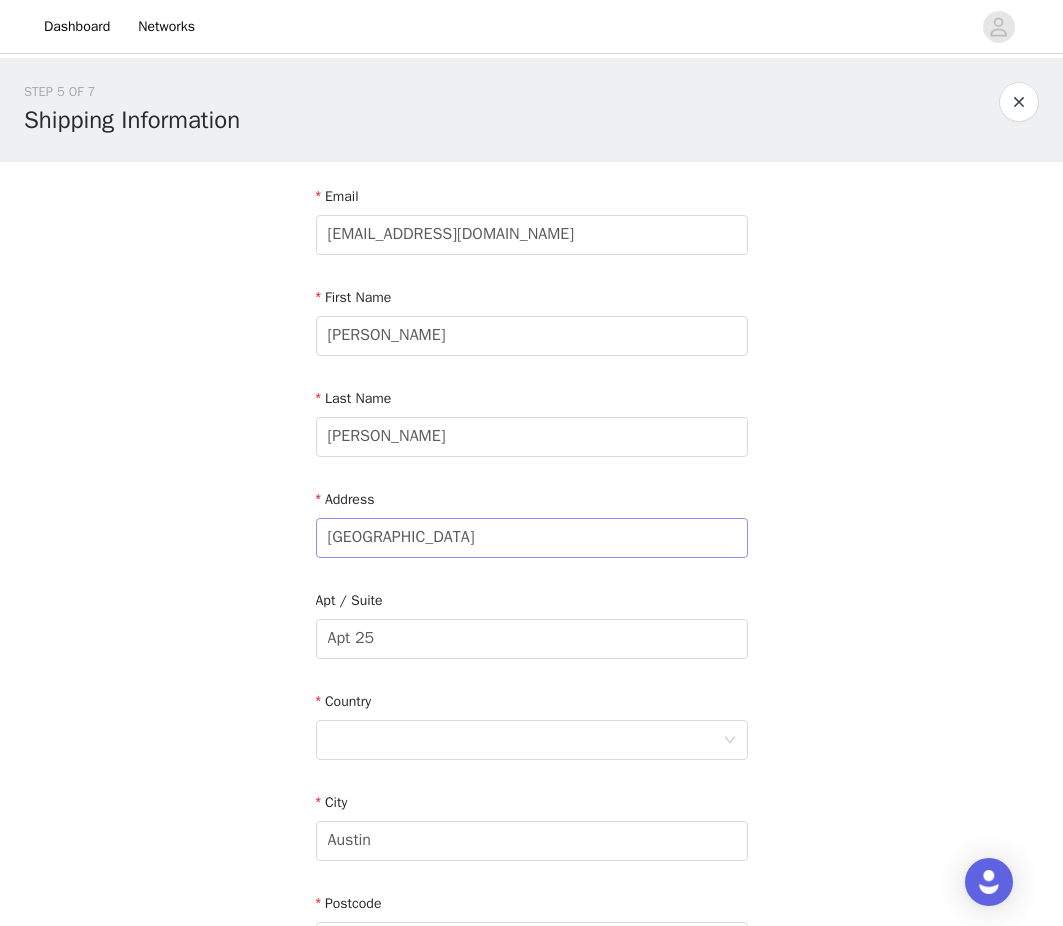 type on "5035102456" 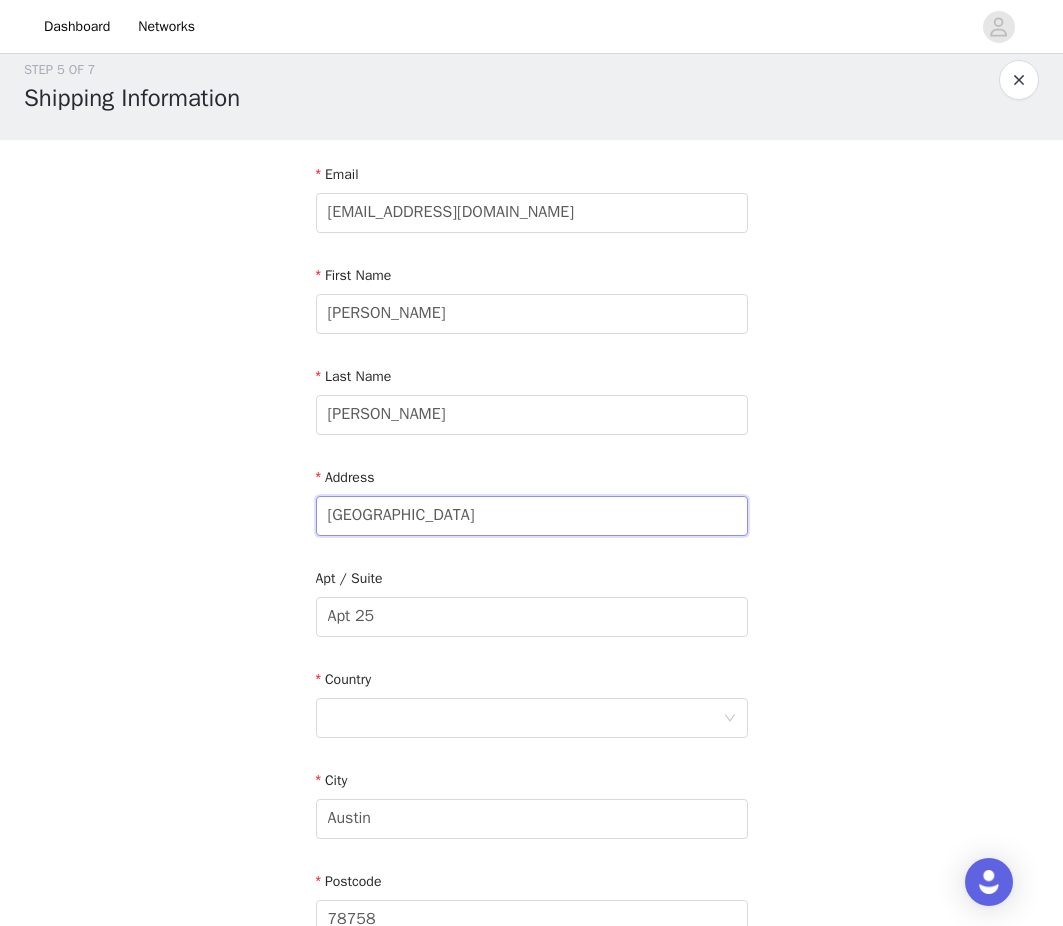 scroll, scrollTop: 24, scrollLeft: 0, axis: vertical 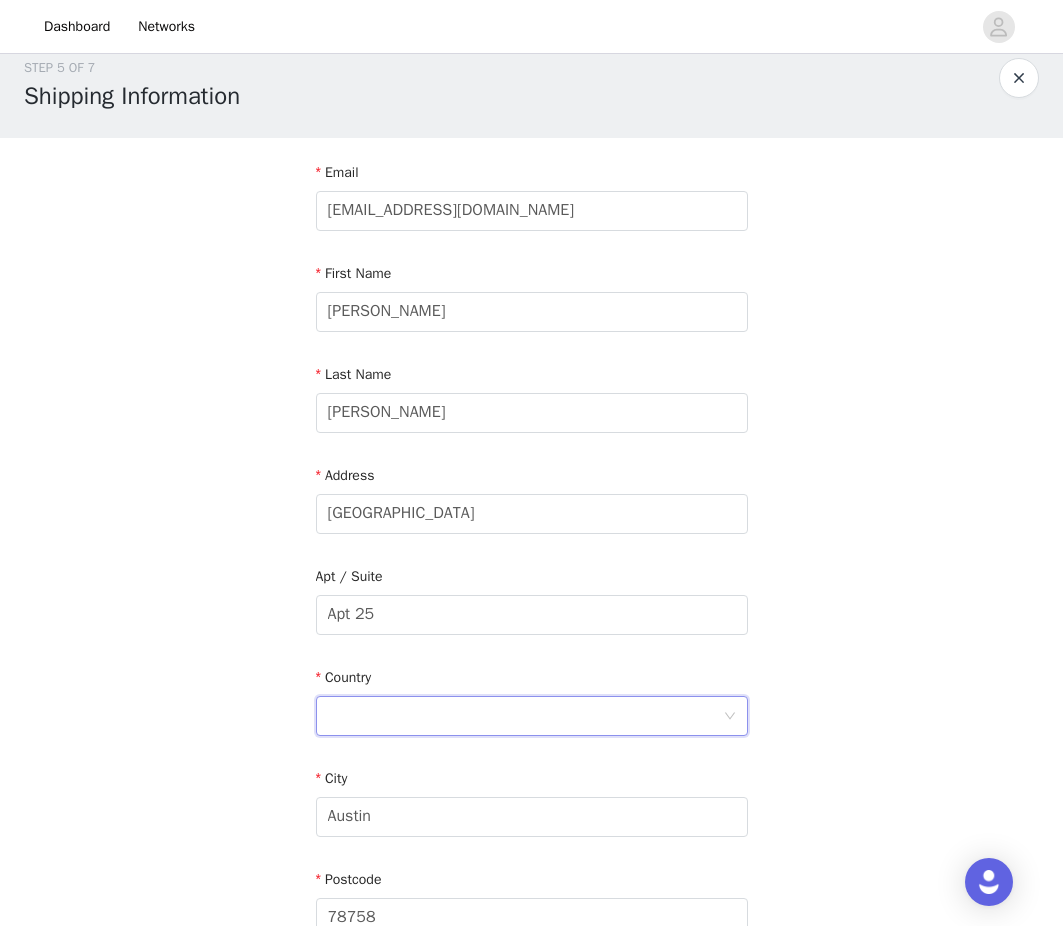 click at bounding box center (525, 716) 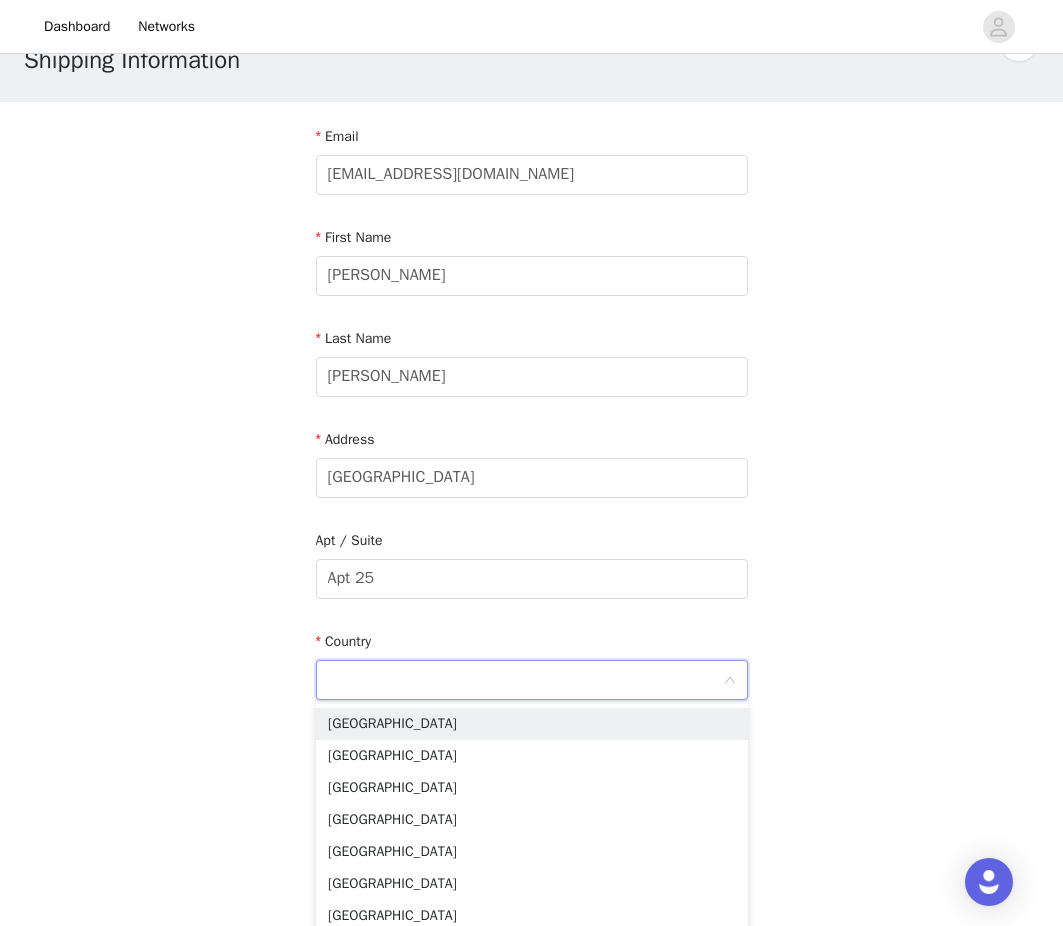 scroll, scrollTop: 61, scrollLeft: 0, axis: vertical 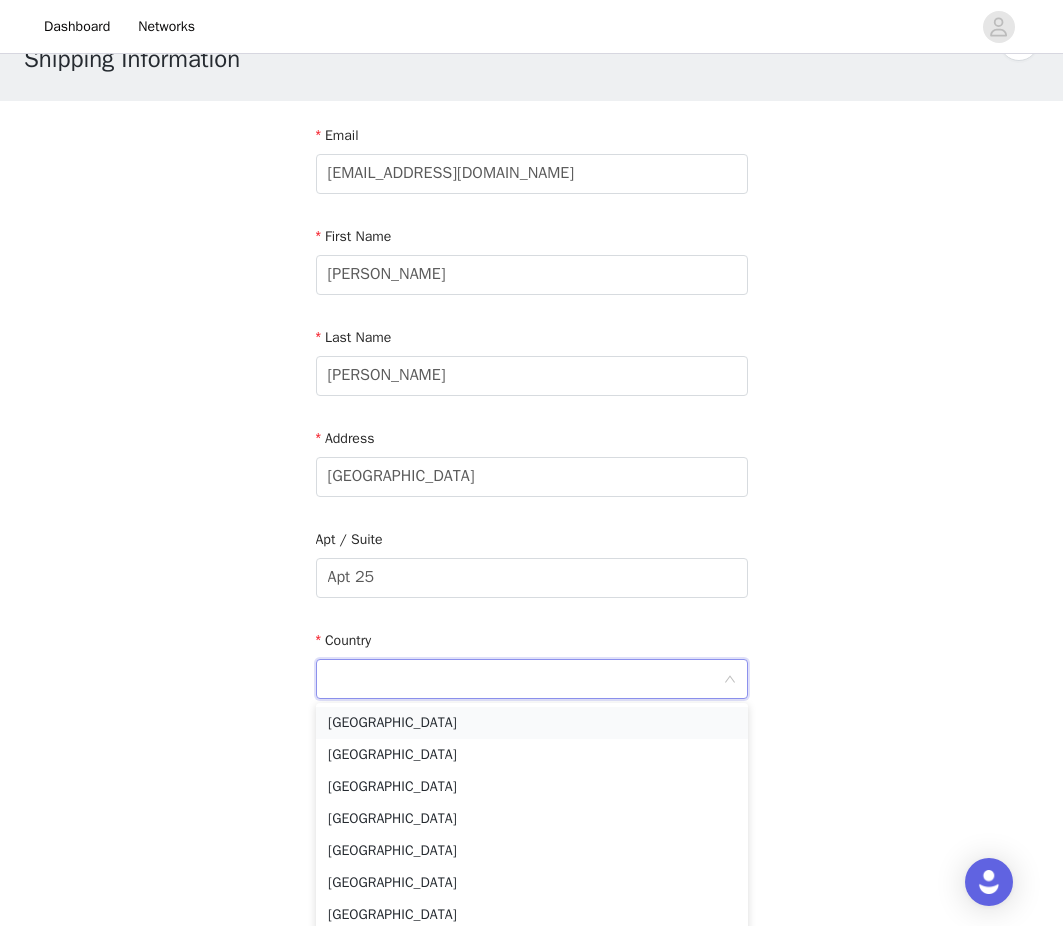 click on "[GEOGRAPHIC_DATA]" at bounding box center [532, 723] 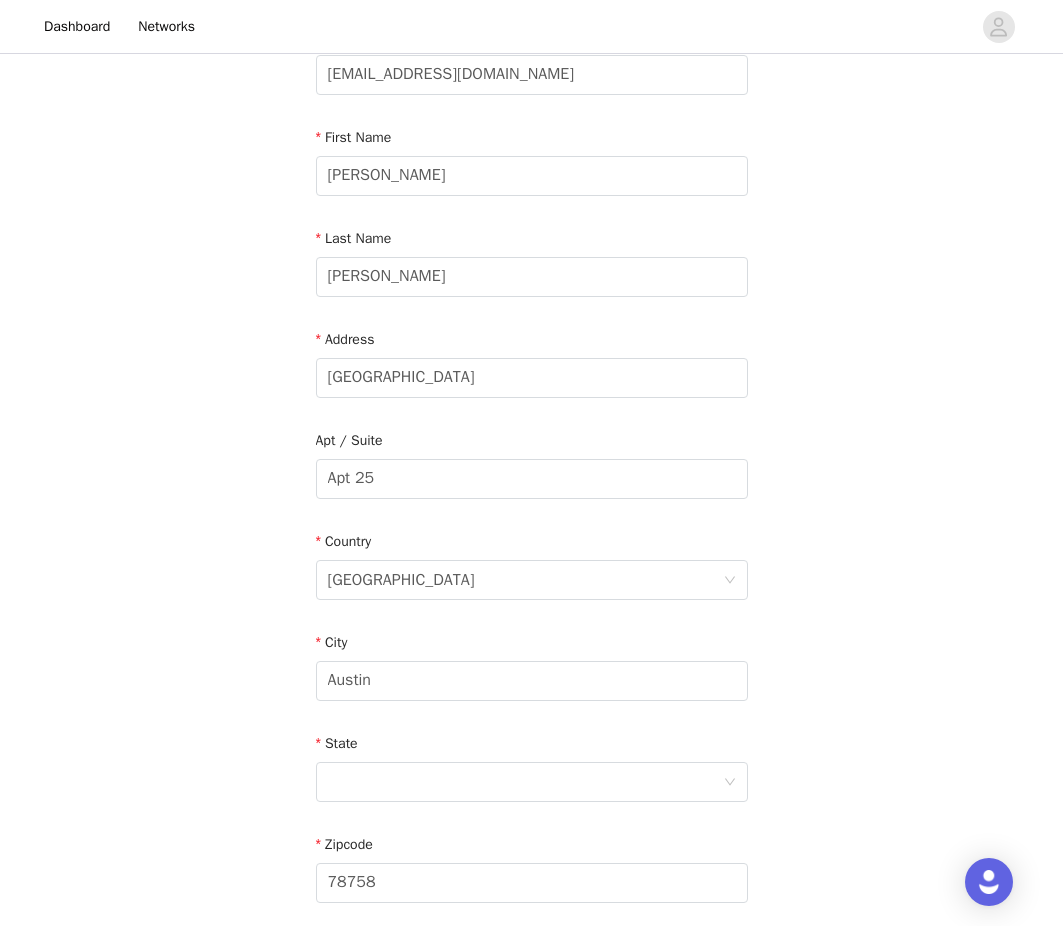 scroll, scrollTop: 167, scrollLeft: 0, axis: vertical 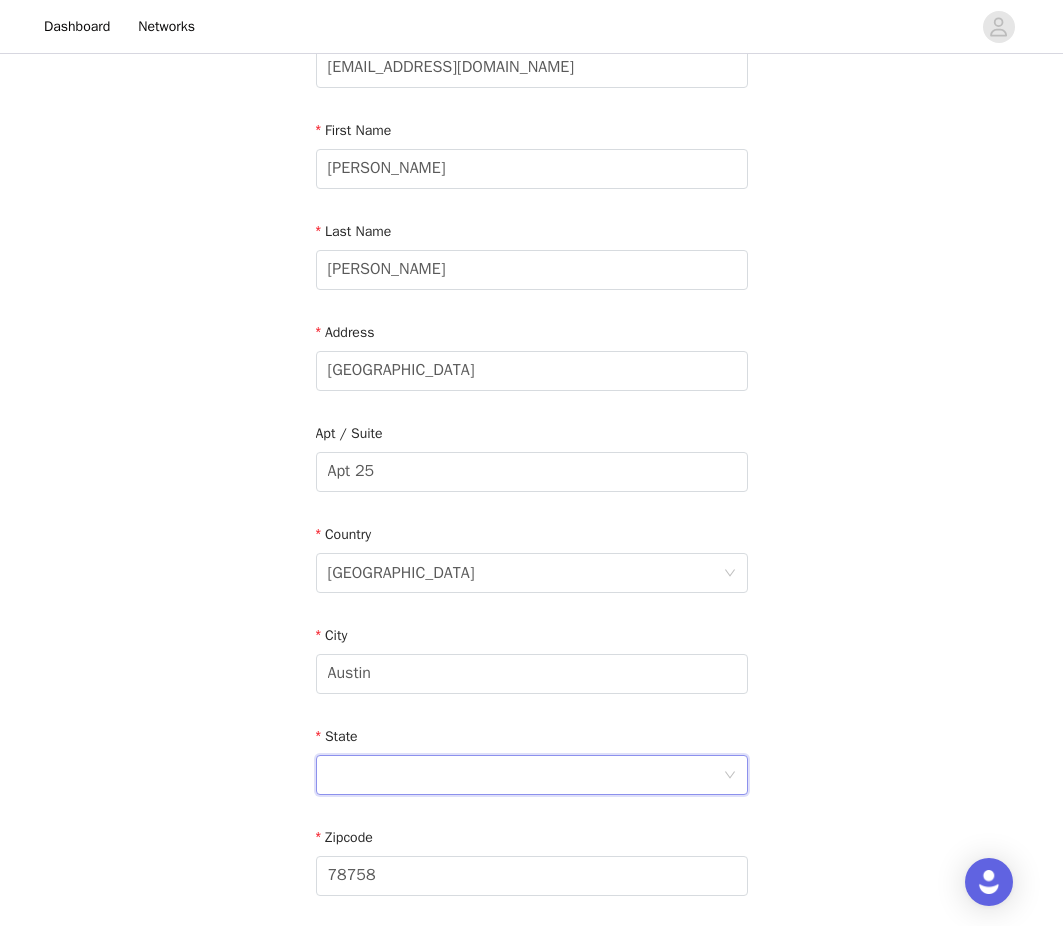 click at bounding box center (525, 775) 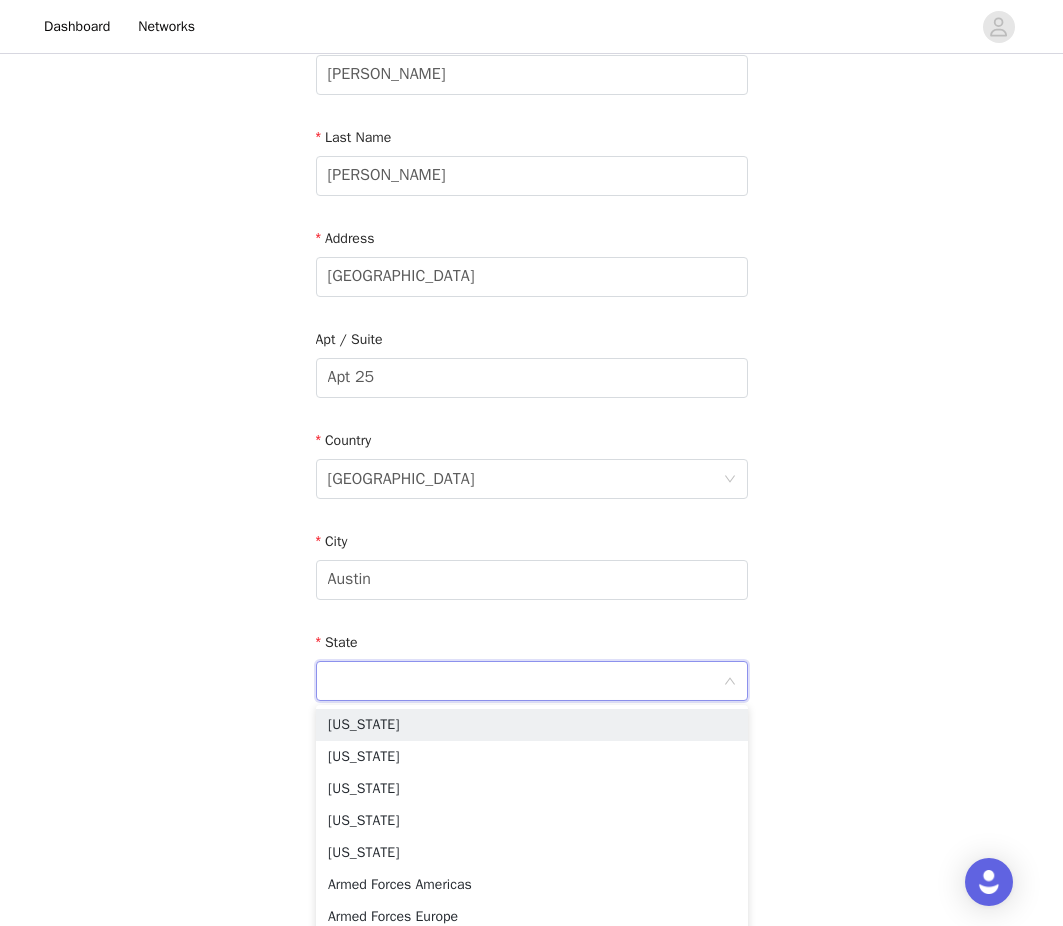 scroll, scrollTop: 275, scrollLeft: 0, axis: vertical 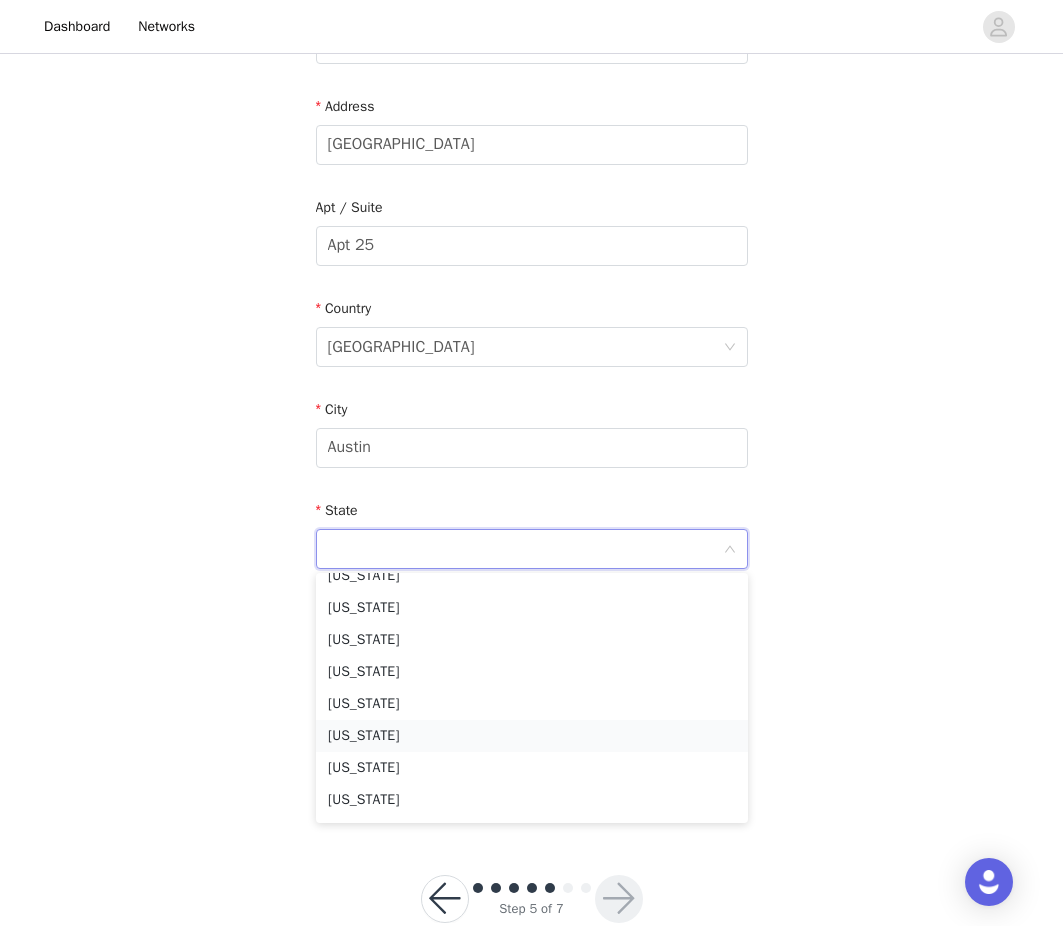 click on "[US_STATE]" at bounding box center (532, 736) 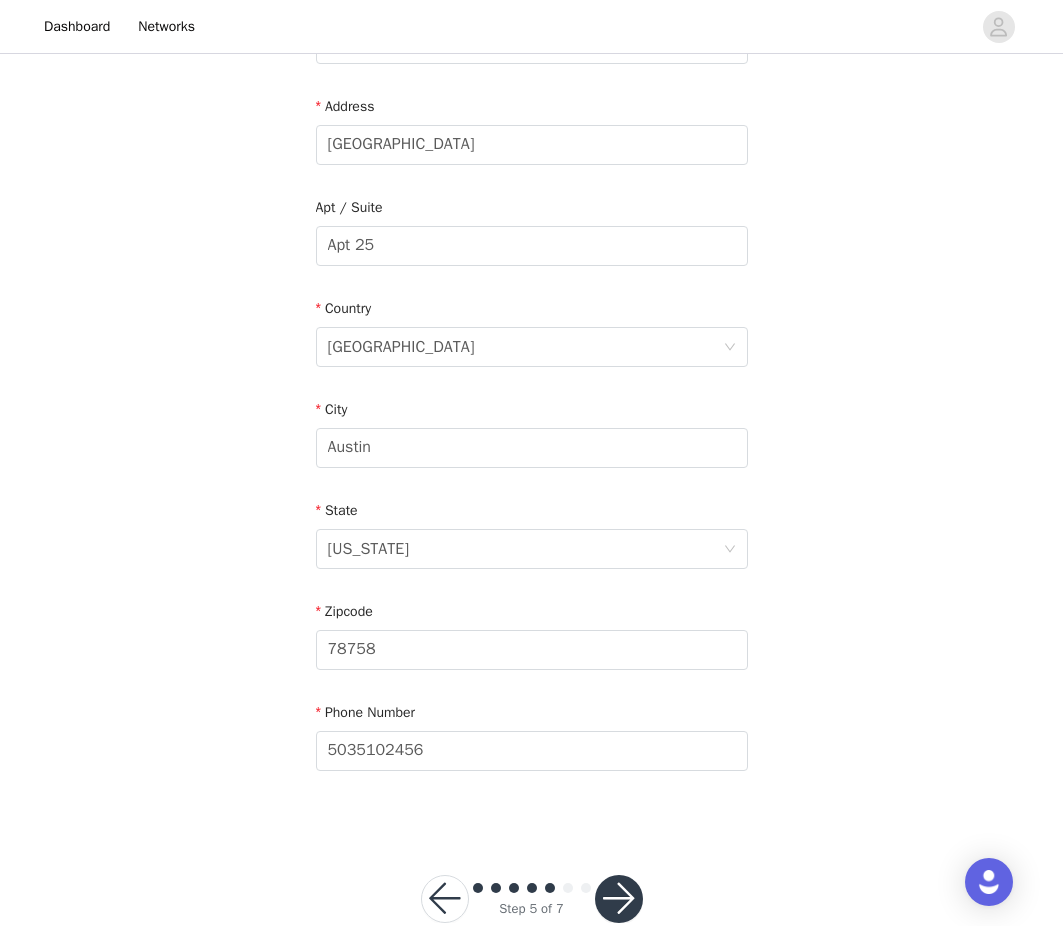 scroll, scrollTop: 437, scrollLeft: 0, axis: vertical 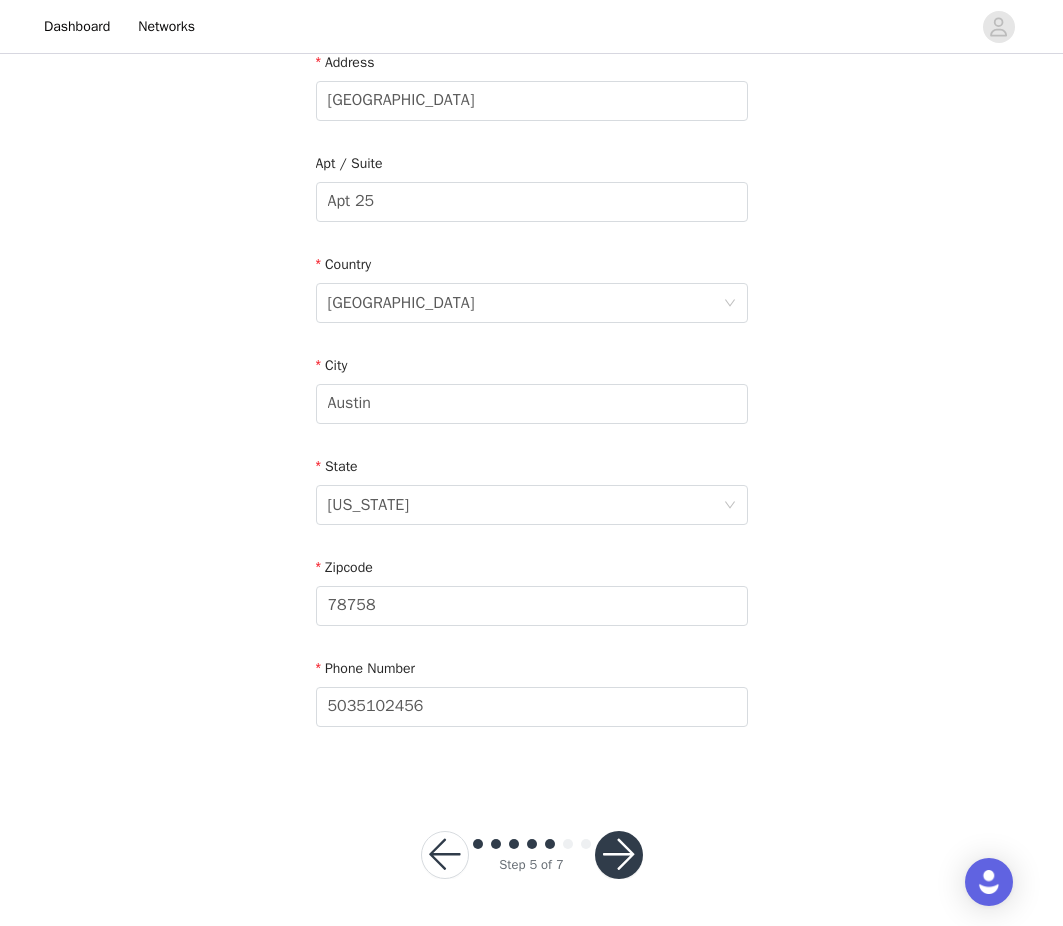 click at bounding box center [619, 855] 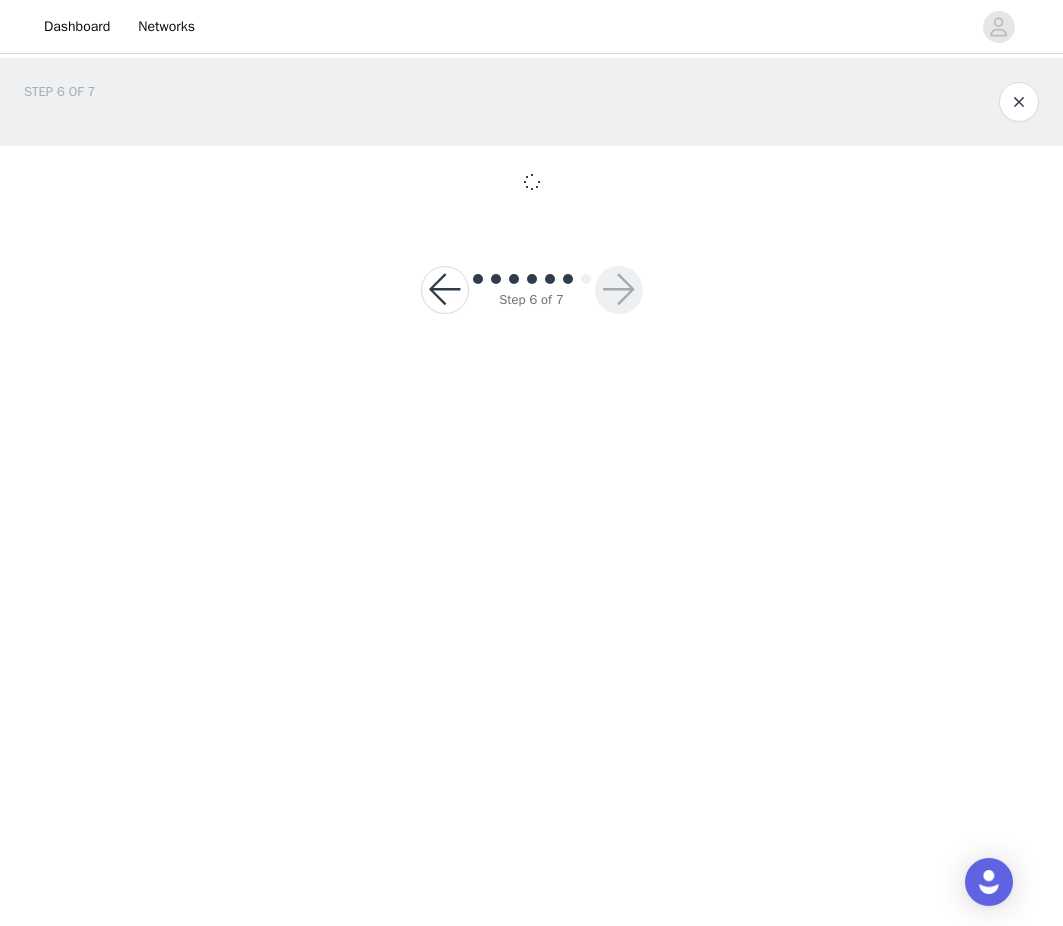scroll, scrollTop: 0, scrollLeft: 0, axis: both 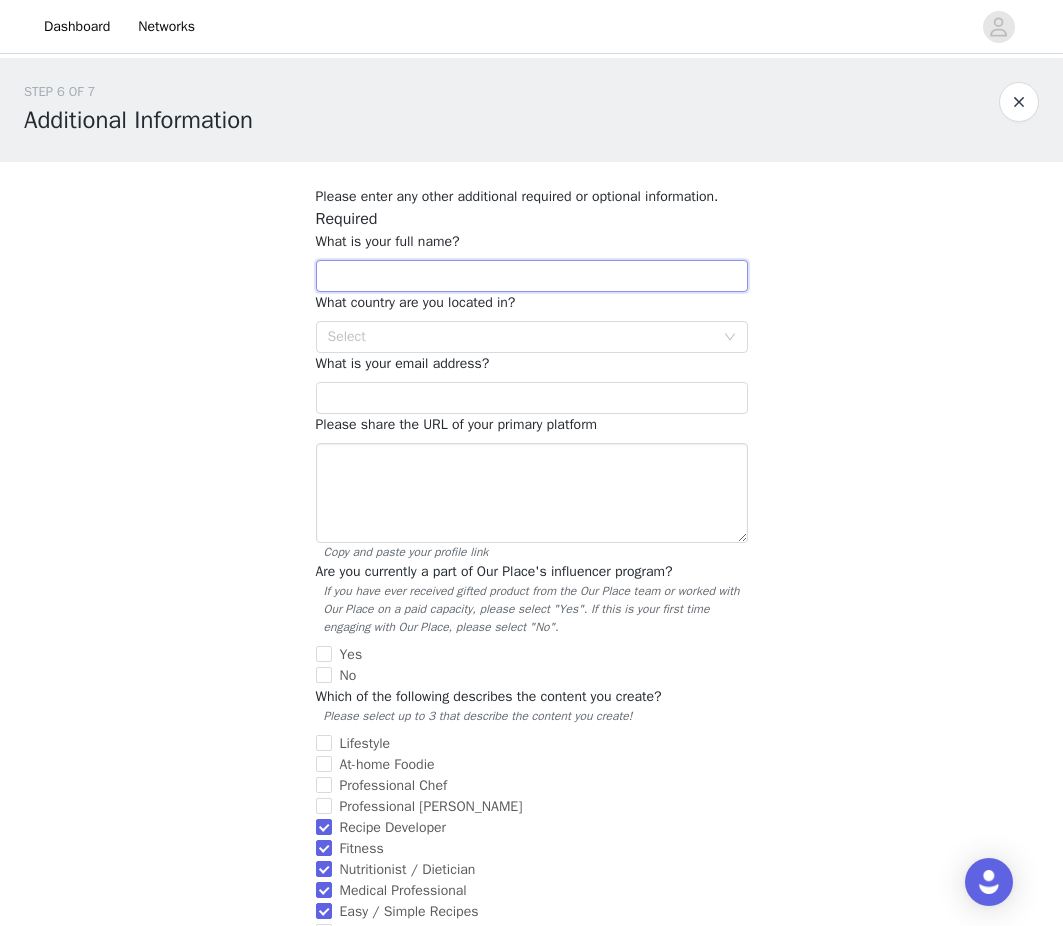 click at bounding box center [532, 276] 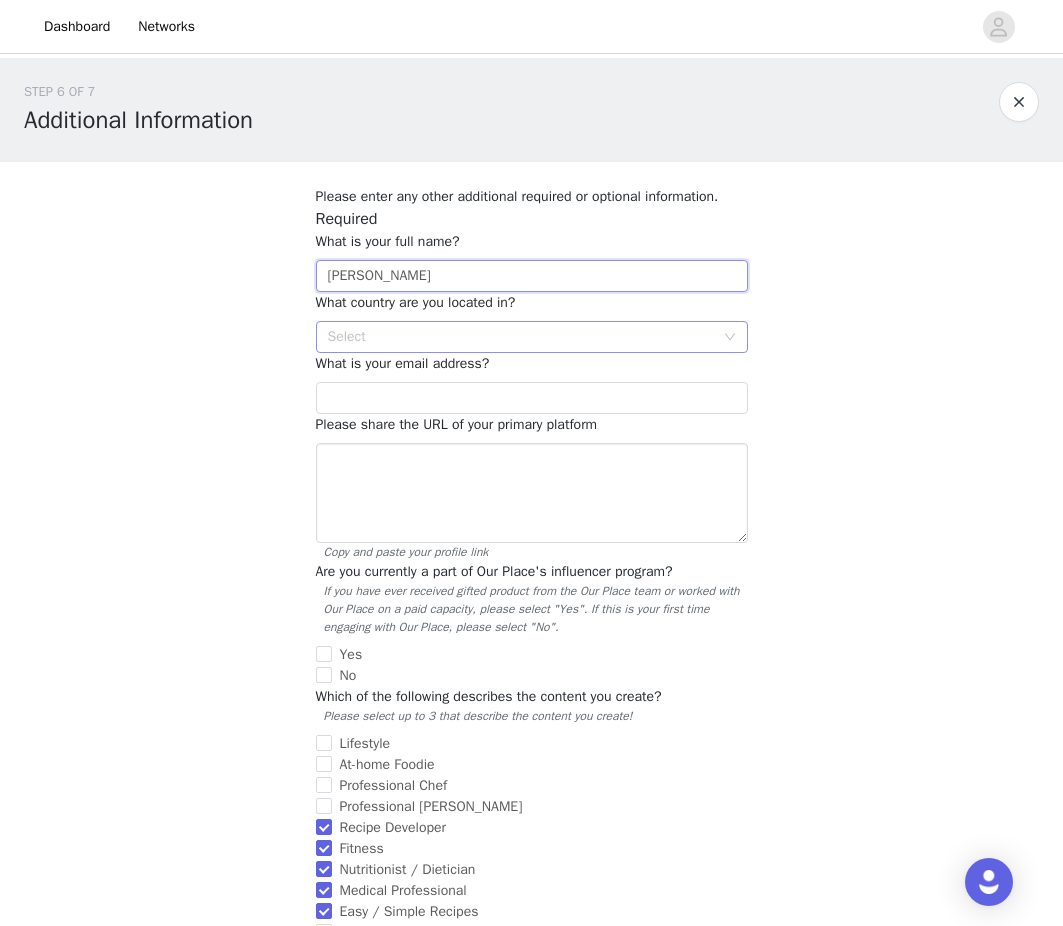 click on "Select" at bounding box center [521, 337] 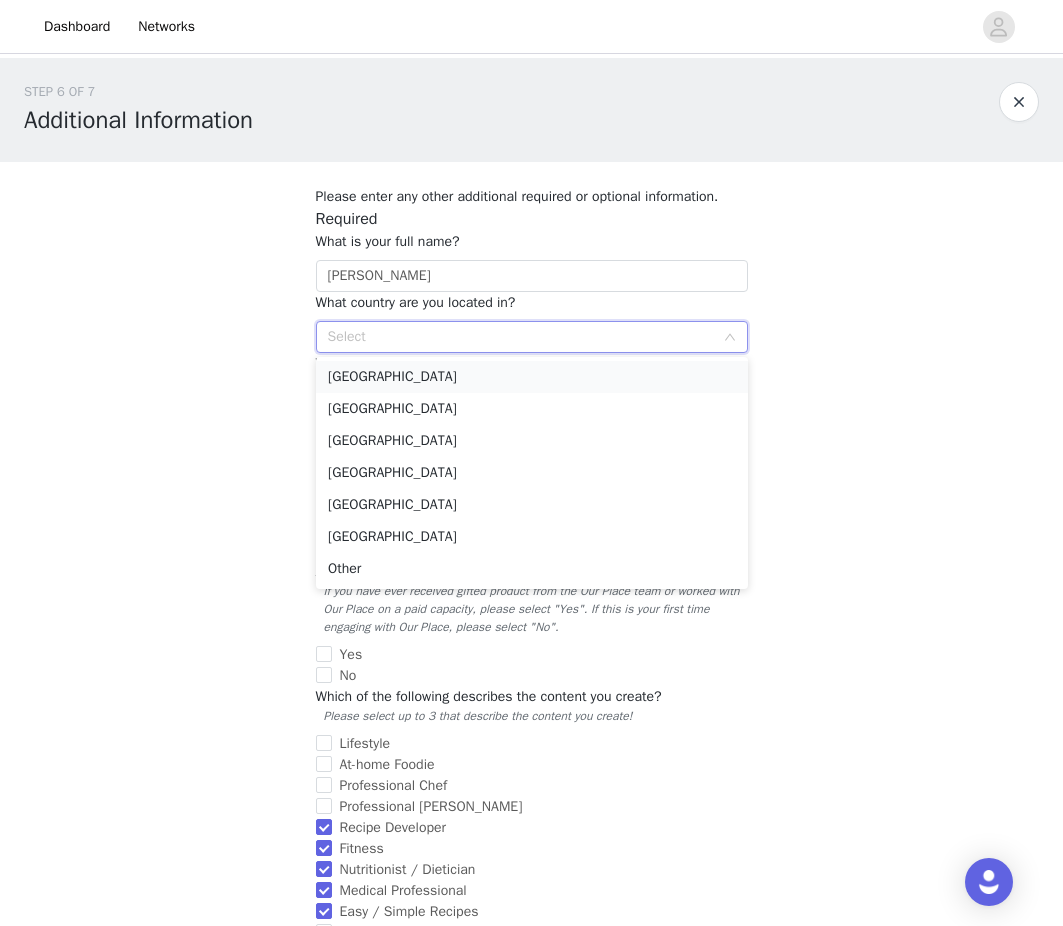 click on "[GEOGRAPHIC_DATA]" at bounding box center (532, 377) 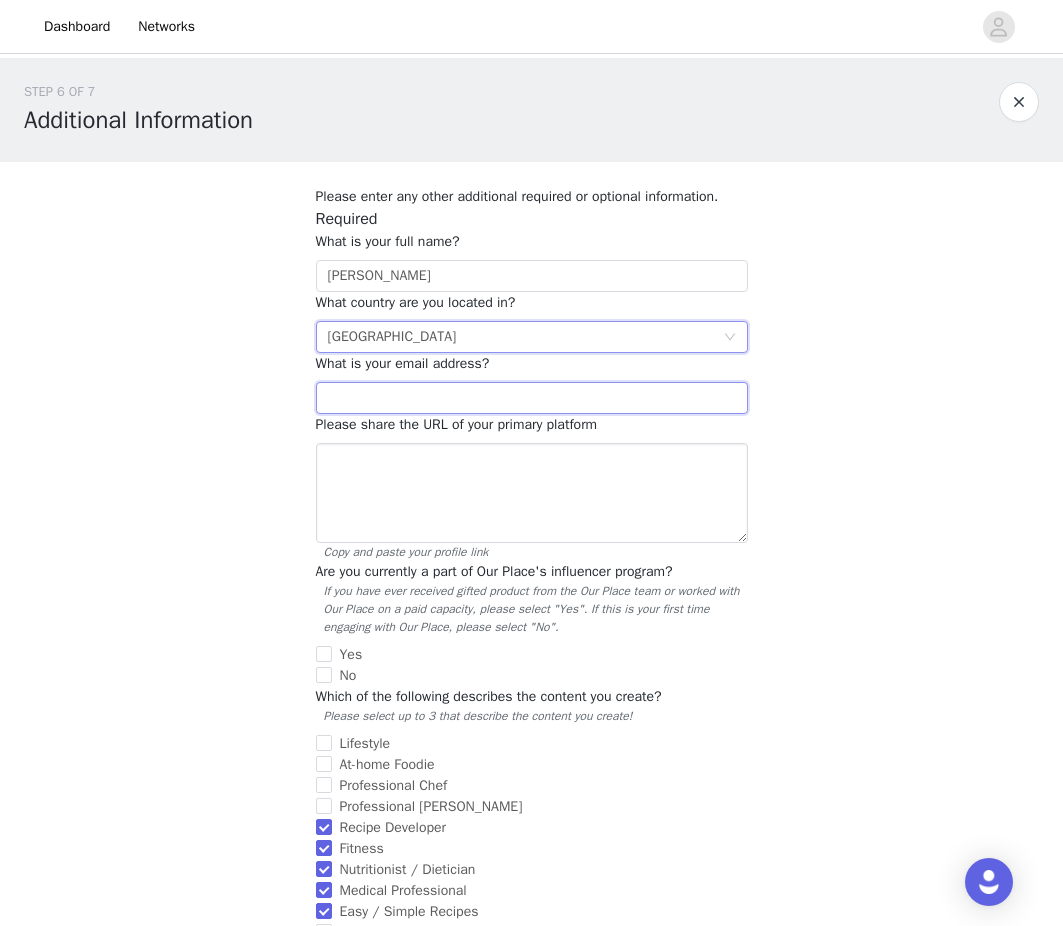 click at bounding box center [532, 398] 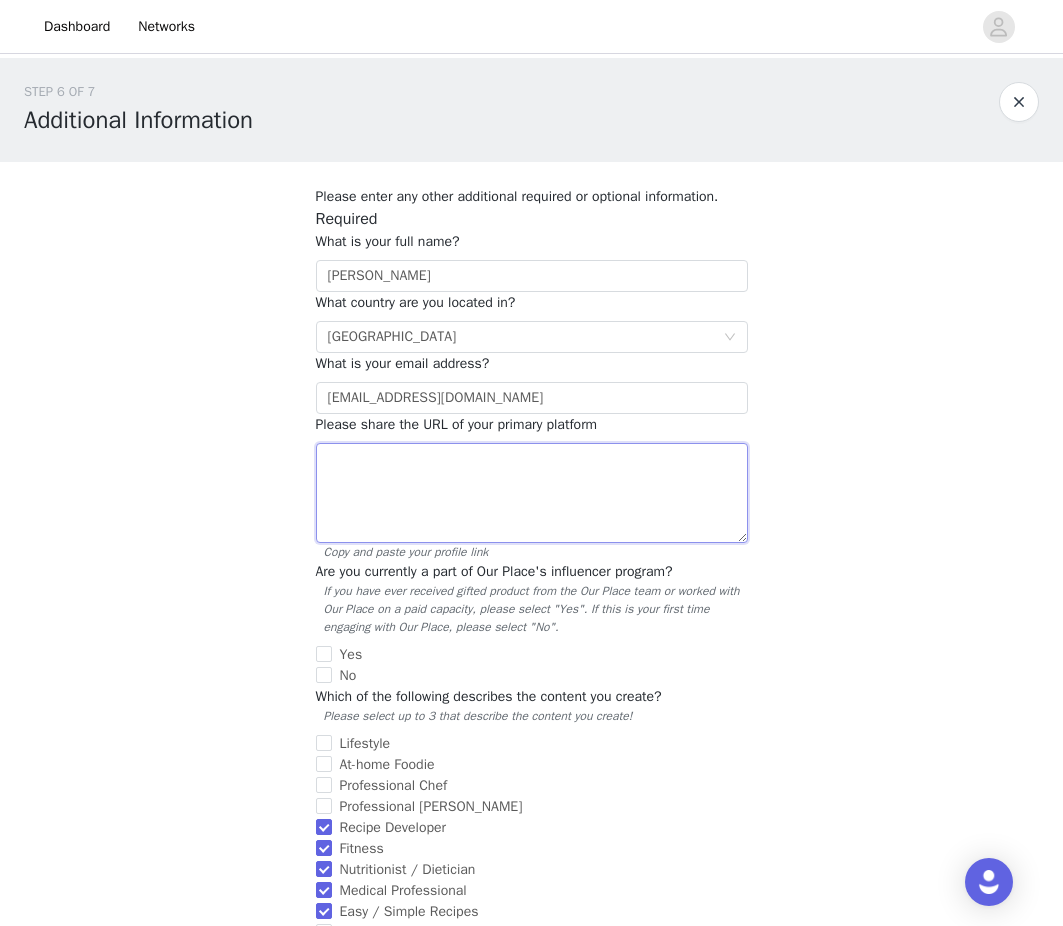 click at bounding box center [532, 493] 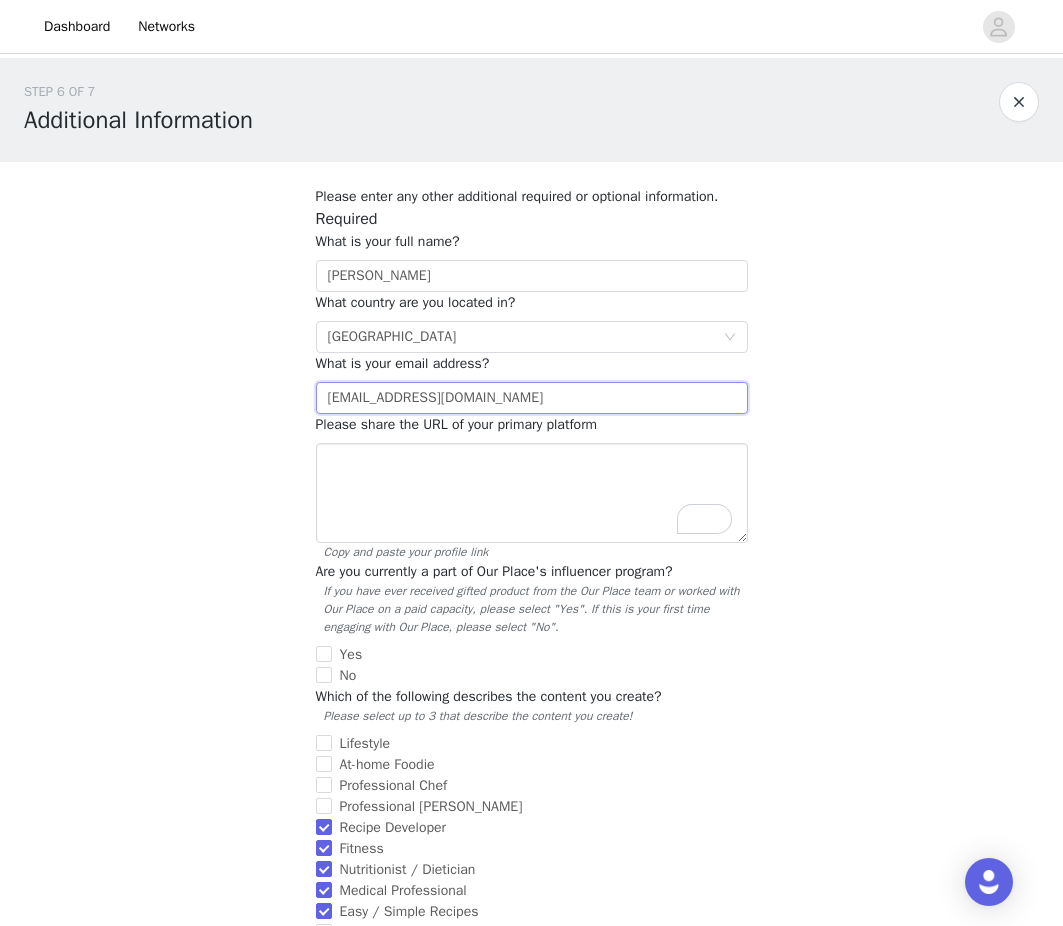 drag, startPoint x: 364, startPoint y: 401, endPoint x: 307, endPoint y: 401, distance: 57 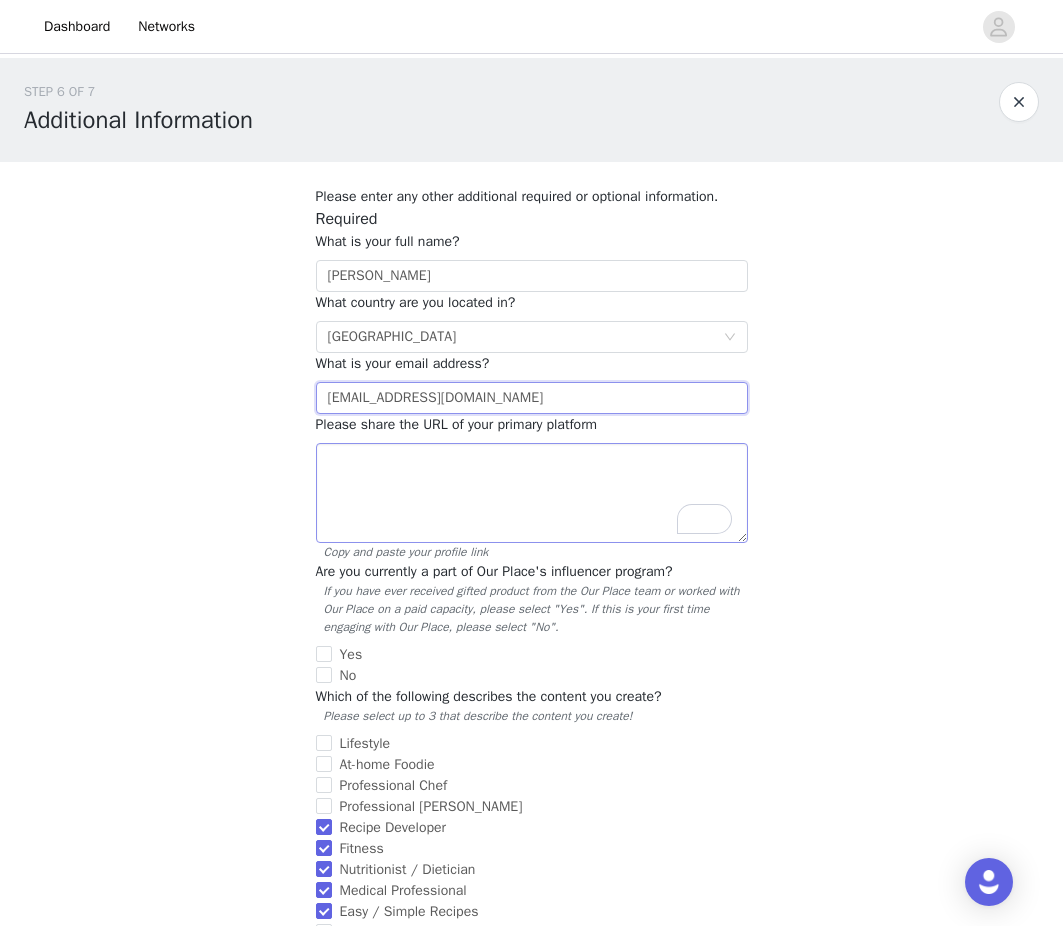 type on "[EMAIL_ADDRESS][DOMAIN_NAME]" 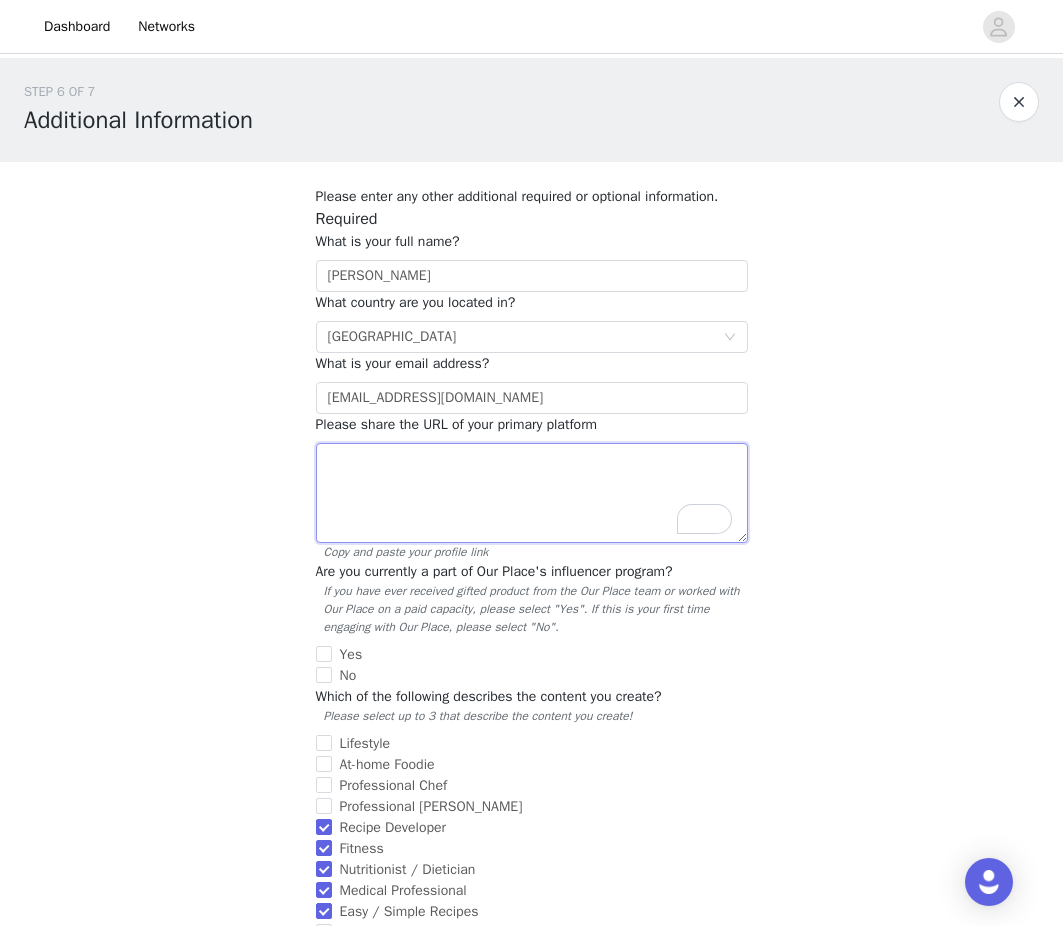click at bounding box center (532, 493) 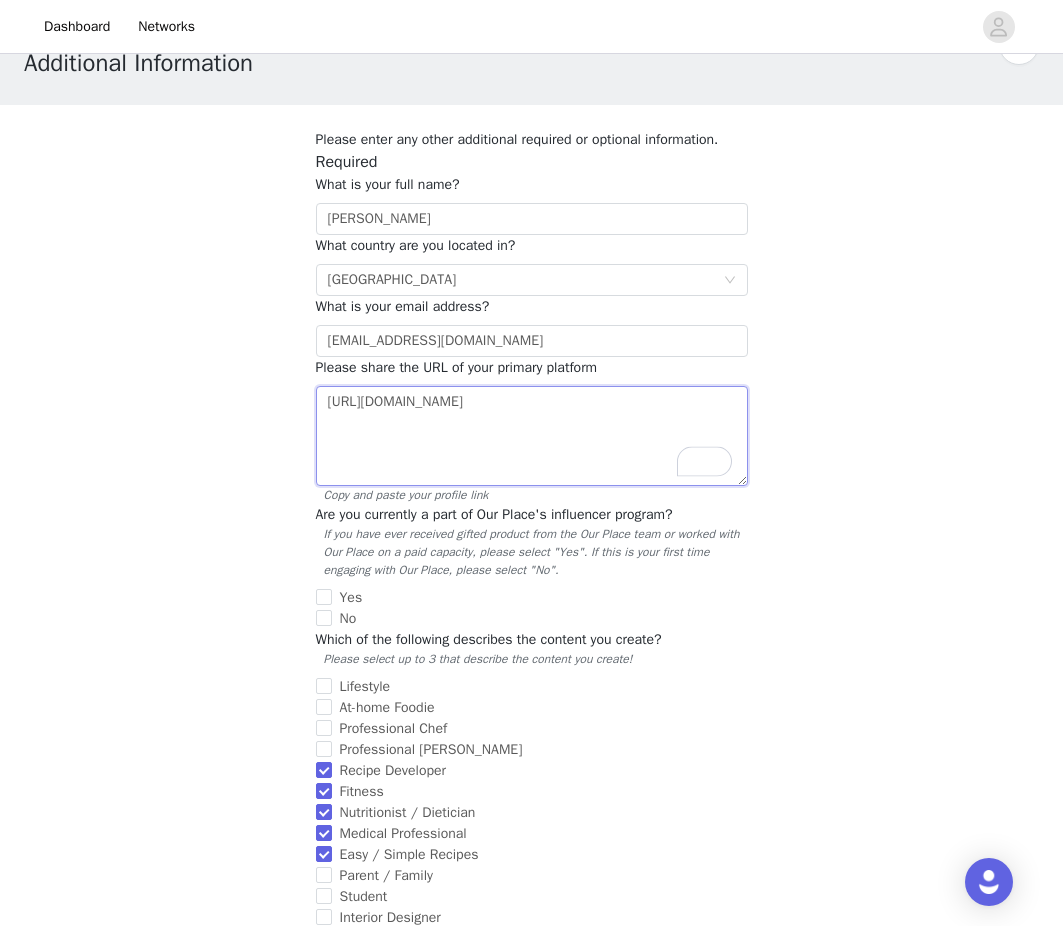 scroll, scrollTop: 69, scrollLeft: 0, axis: vertical 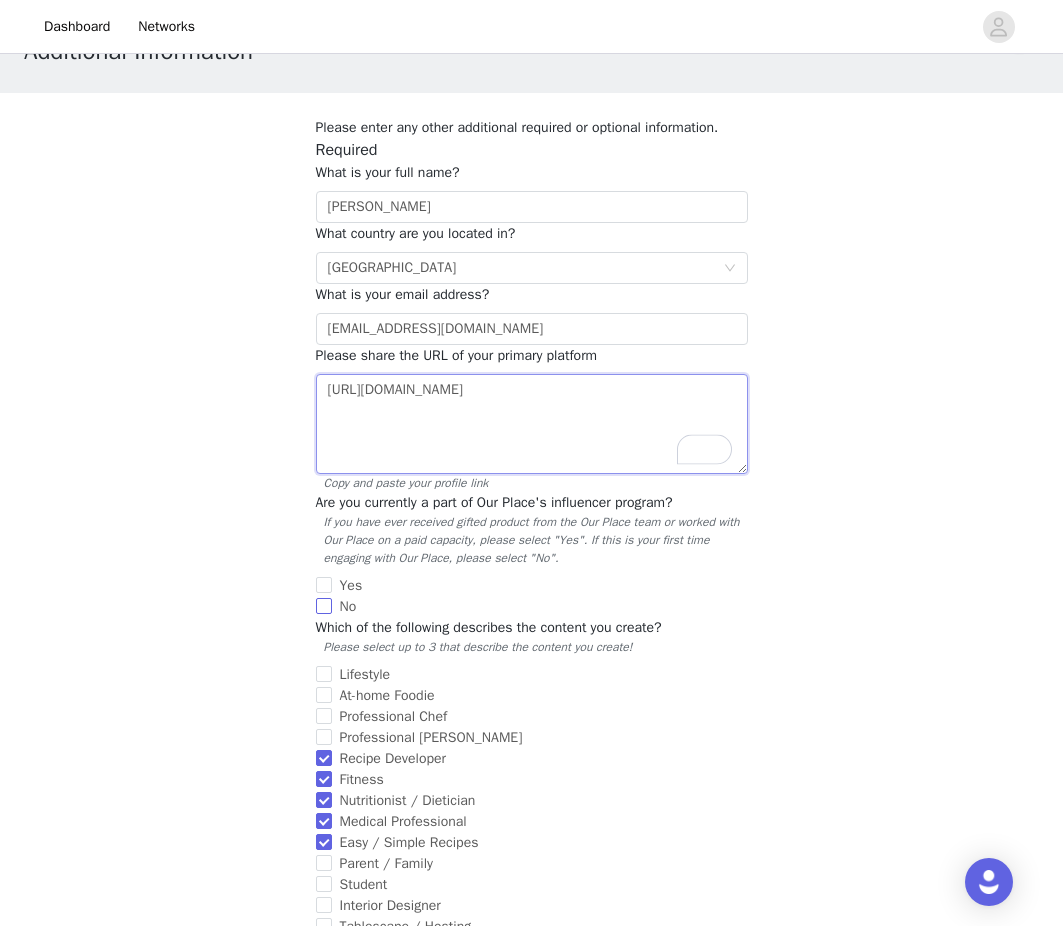 type on "[URL][DOMAIN_NAME]" 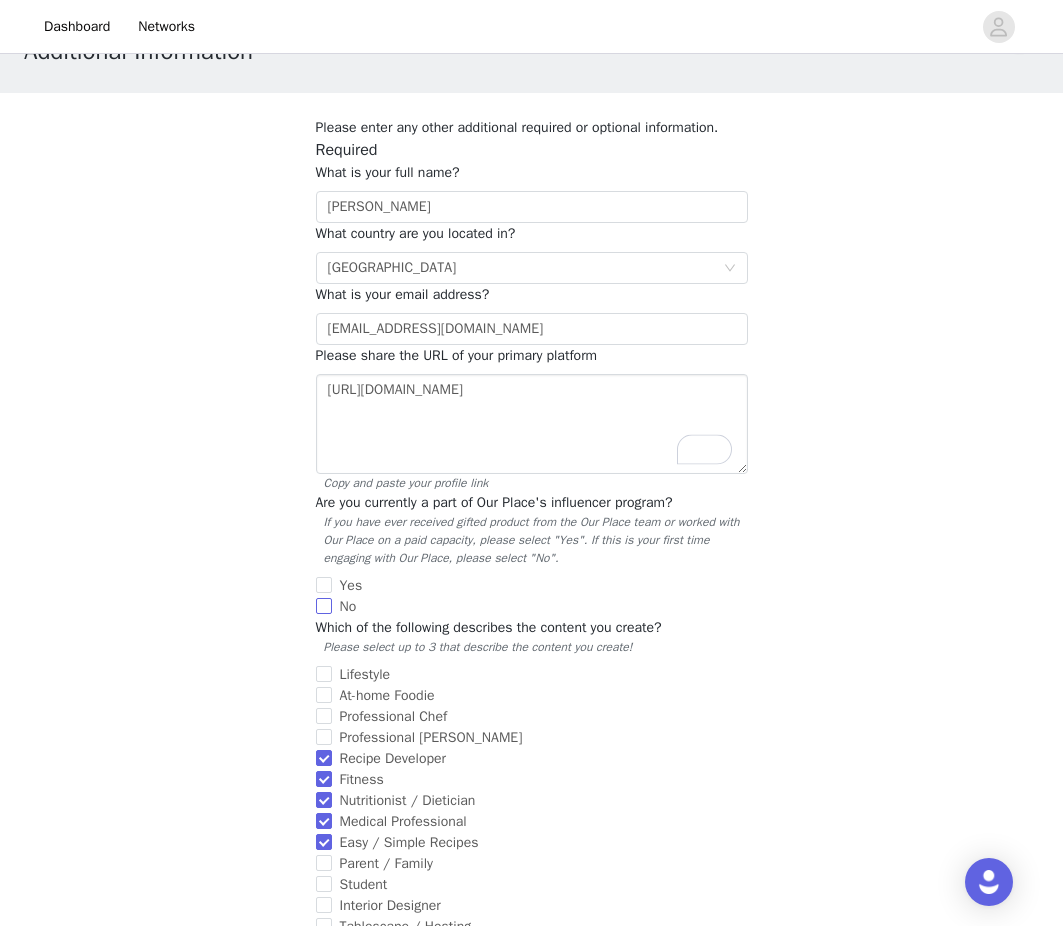 click on "No" at bounding box center [324, 606] 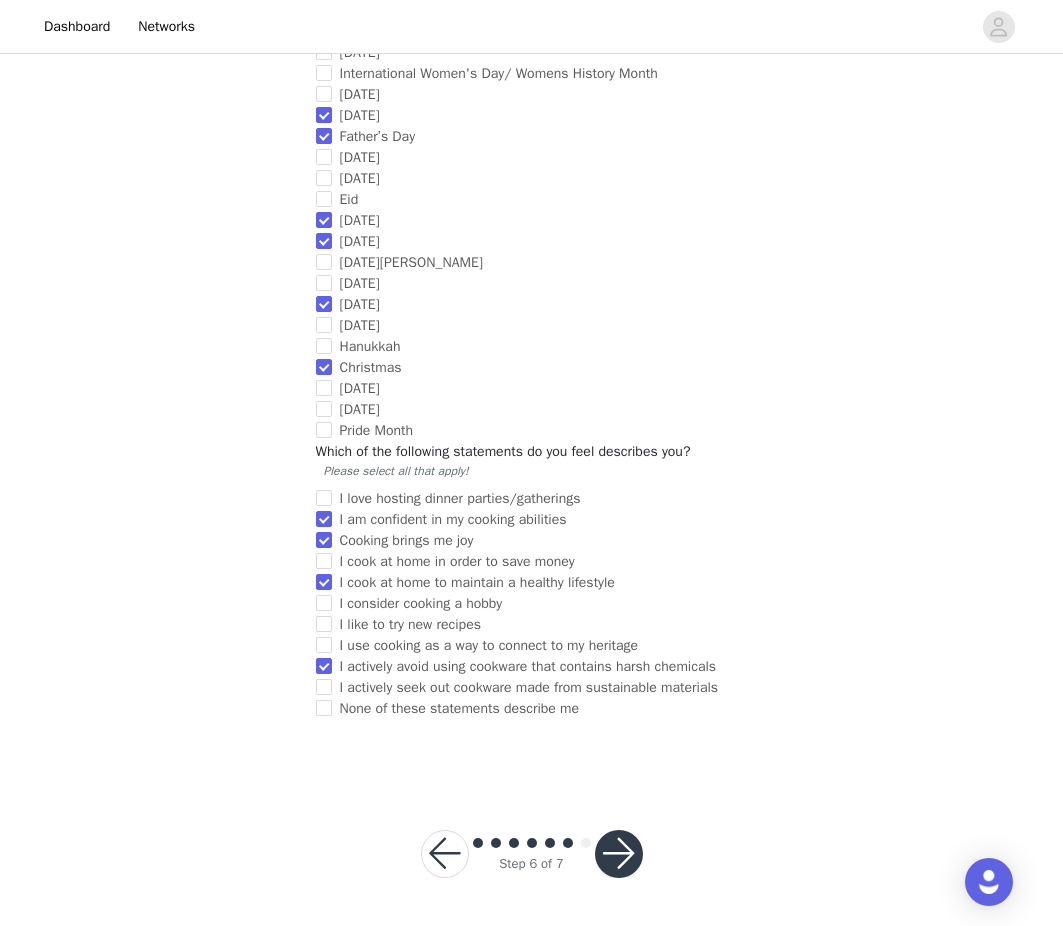 scroll, scrollTop: 1388, scrollLeft: 0, axis: vertical 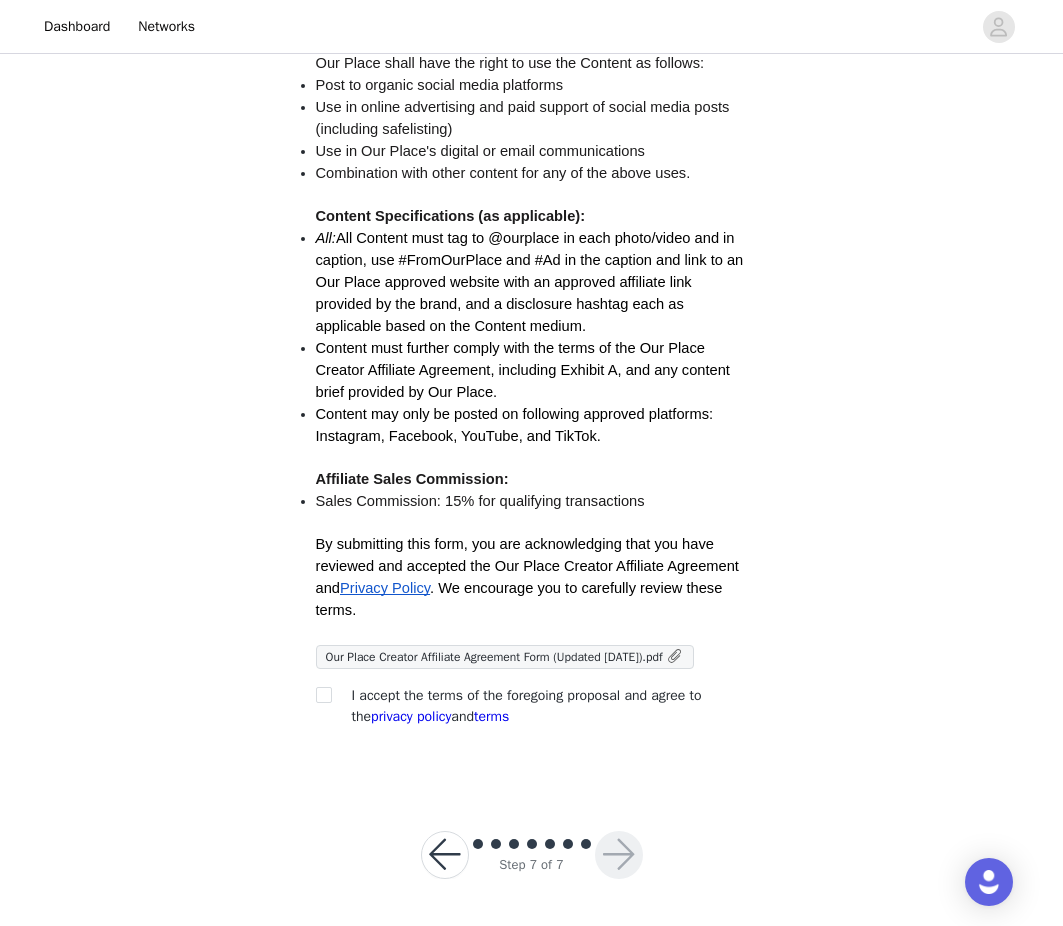 click at bounding box center [330, 695] 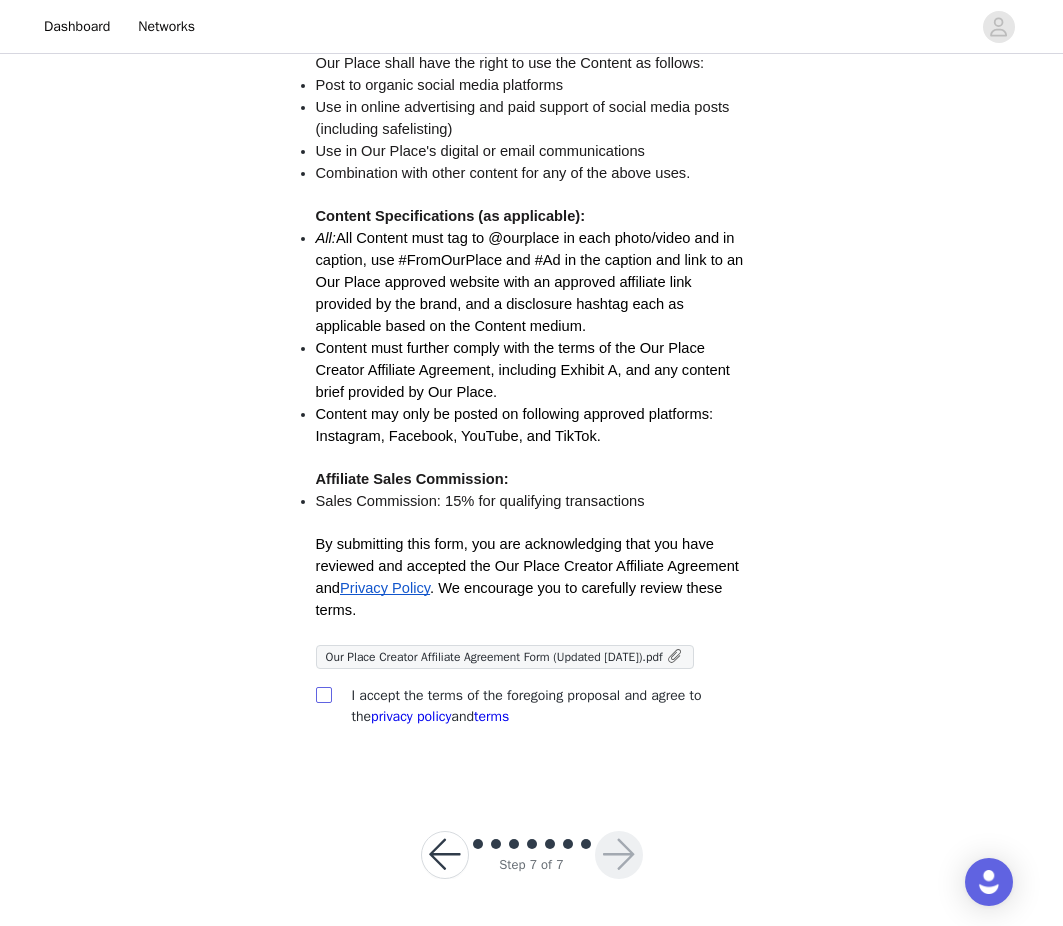 click at bounding box center (323, 694) 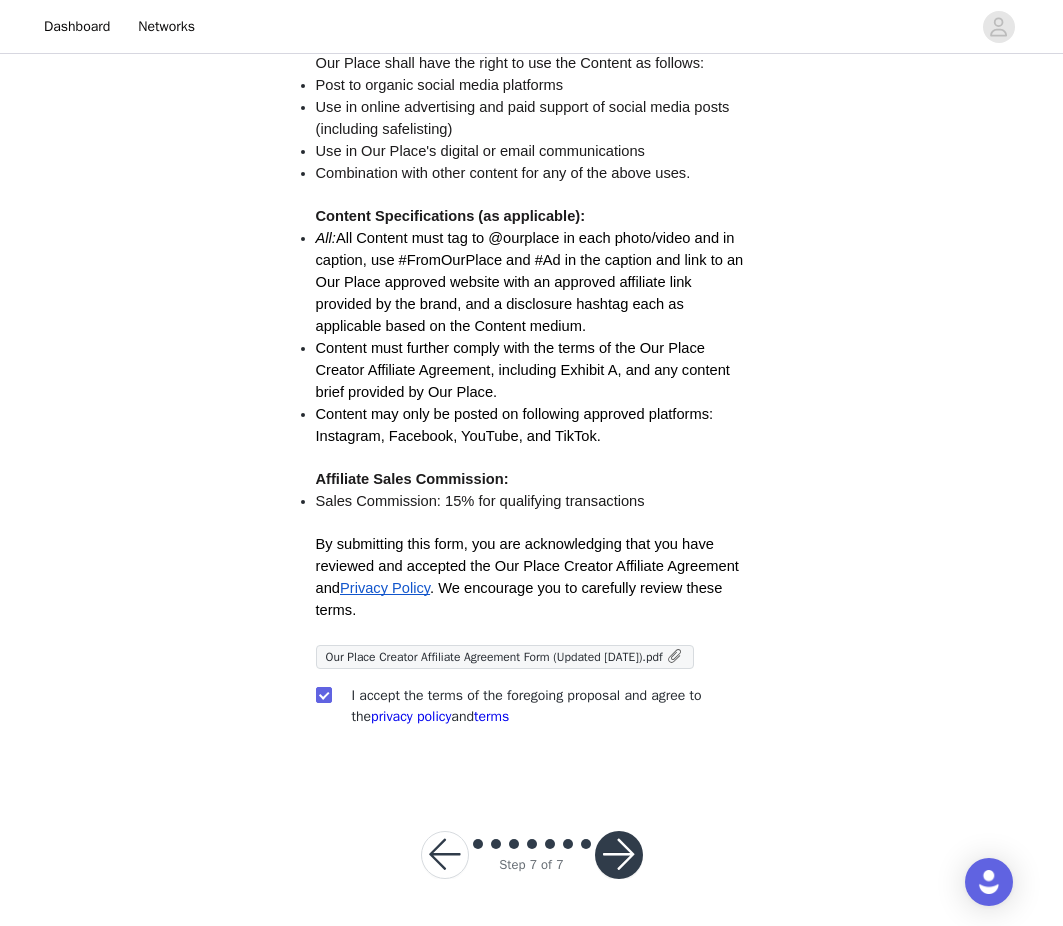 click at bounding box center [619, 855] 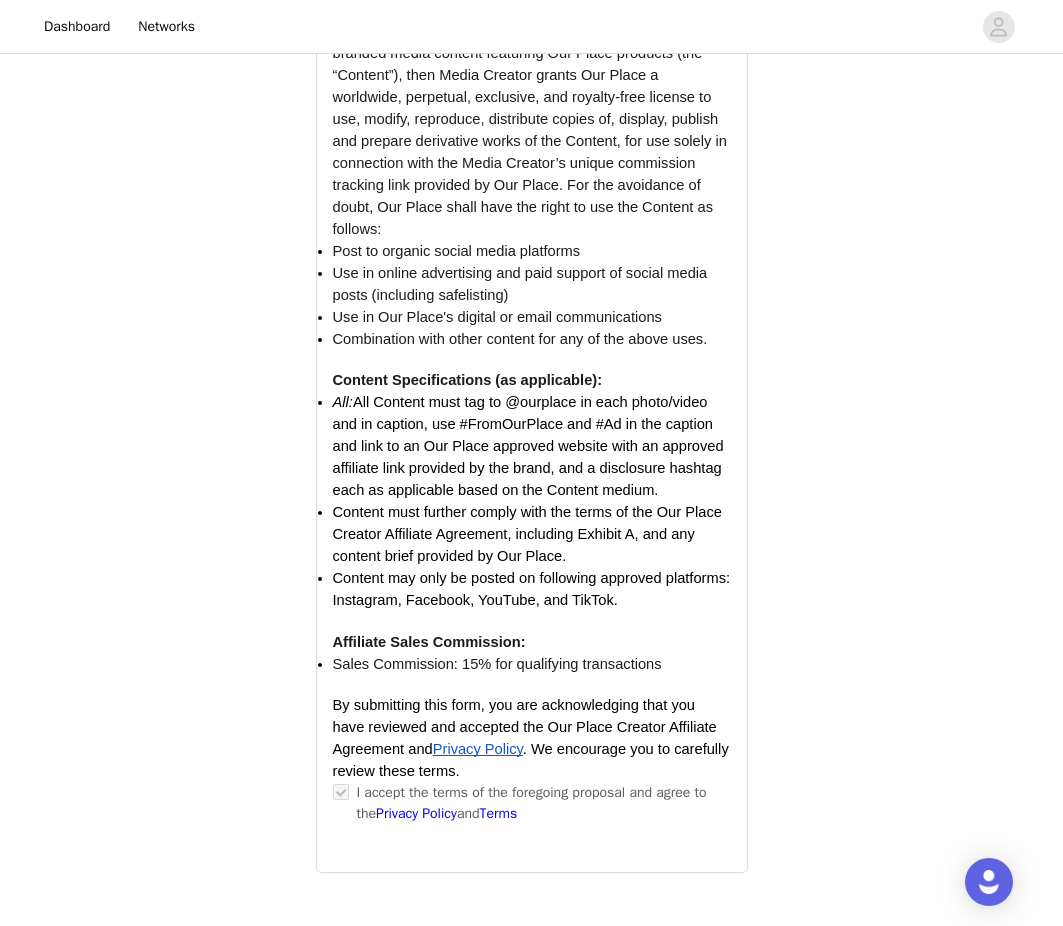 scroll, scrollTop: 1854, scrollLeft: 0, axis: vertical 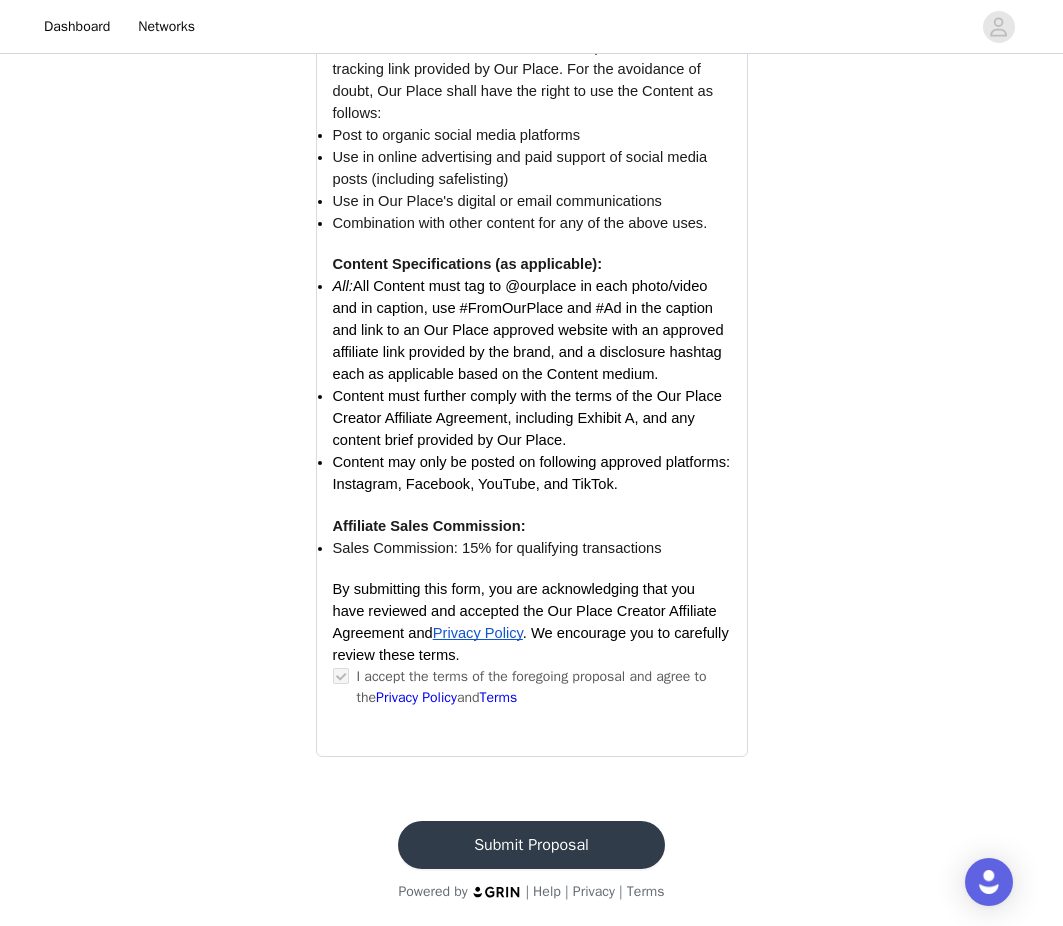 click on "Submit Proposal" at bounding box center [531, 845] 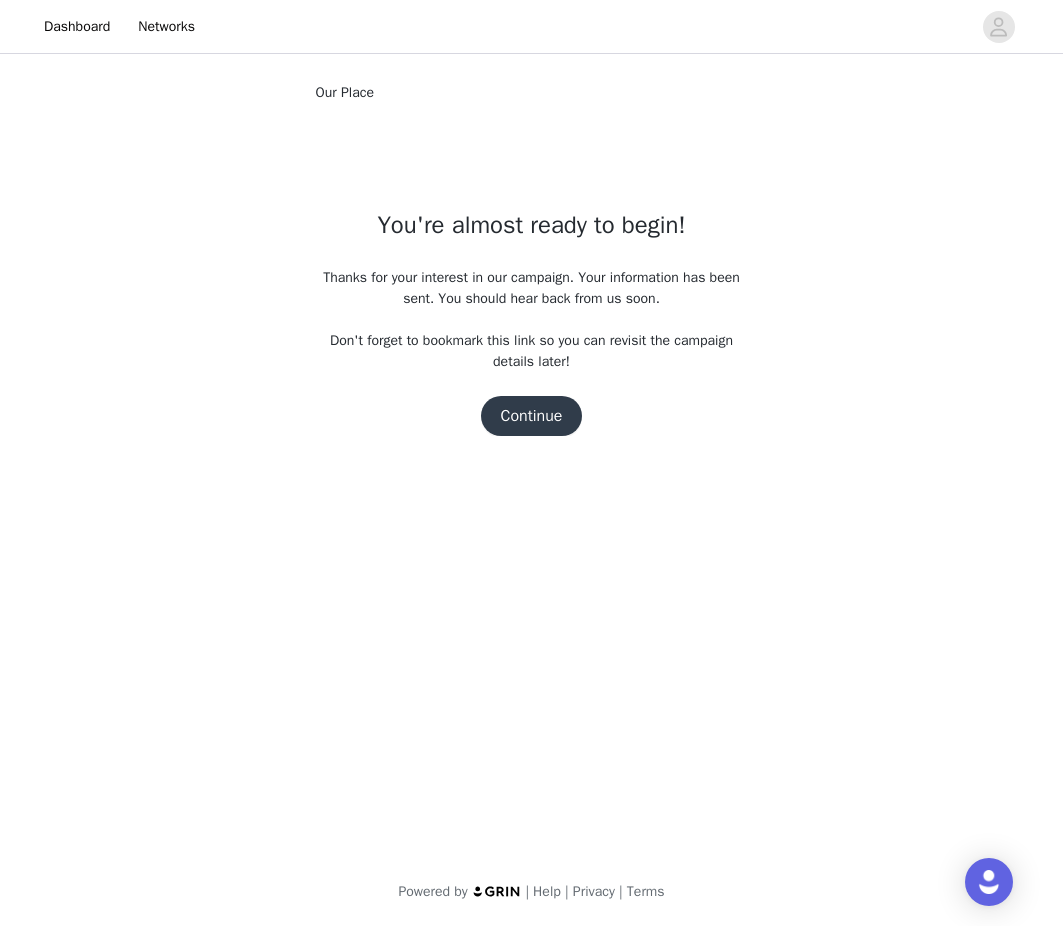 scroll, scrollTop: 0, scrollLeft: 0, axis: both 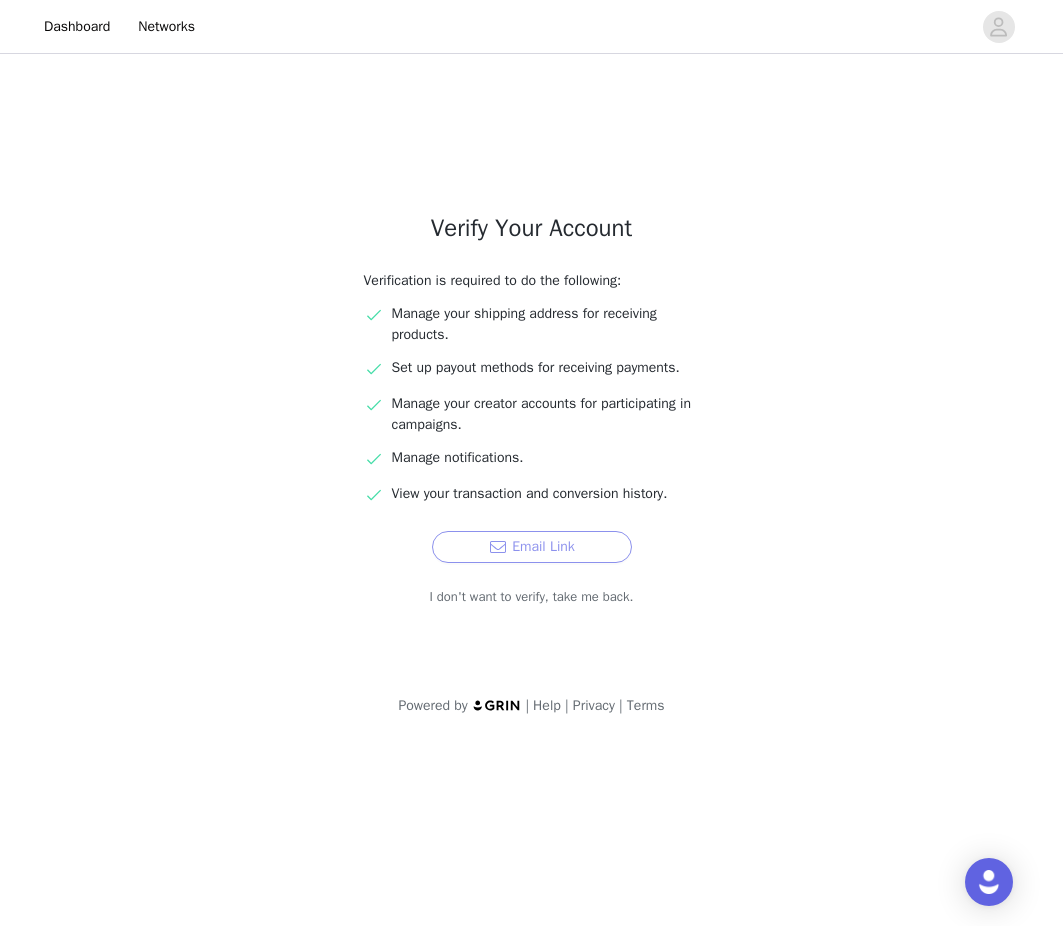 click on "Email Link" at bounding box center [532, 547] 